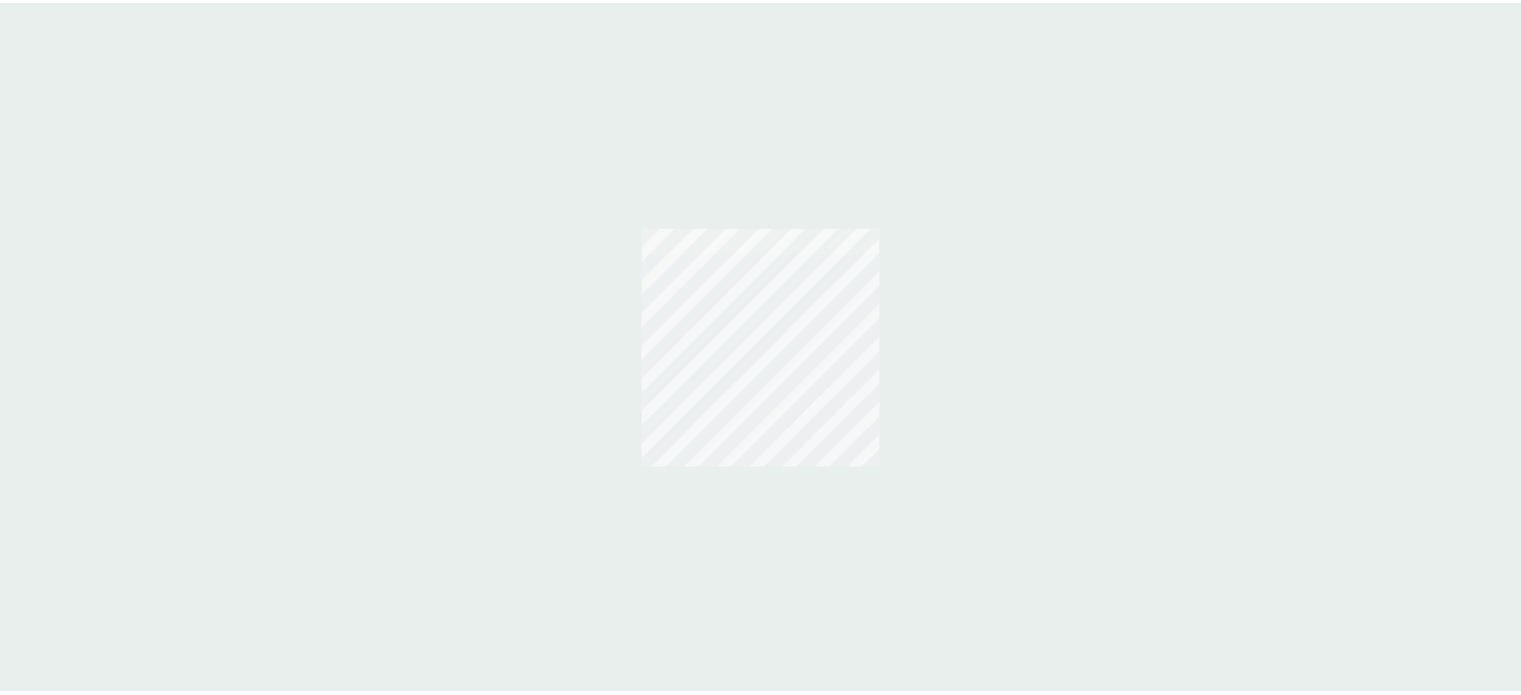 scroll, scrollTop: 0, scrollLeft: 0, axis: both 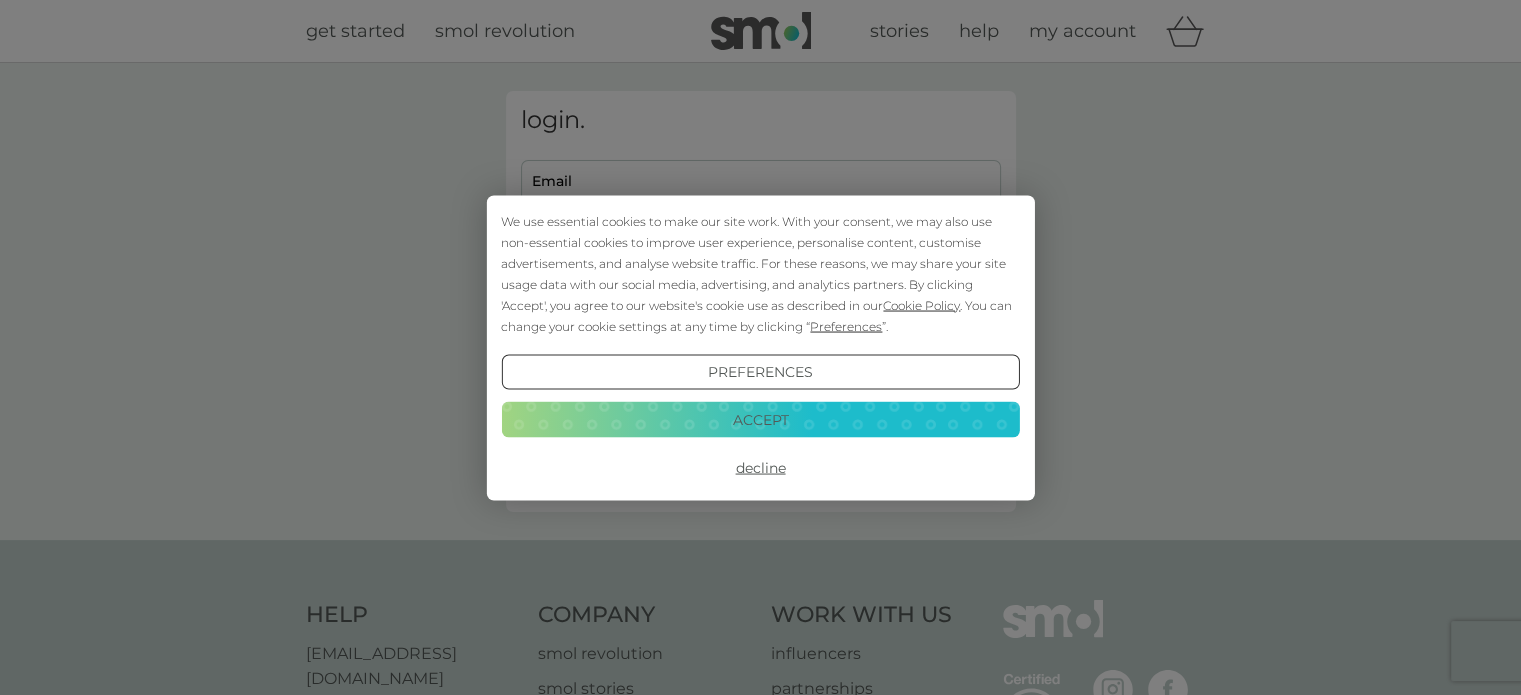 click on "Accept" at bounding box center [760, 420] 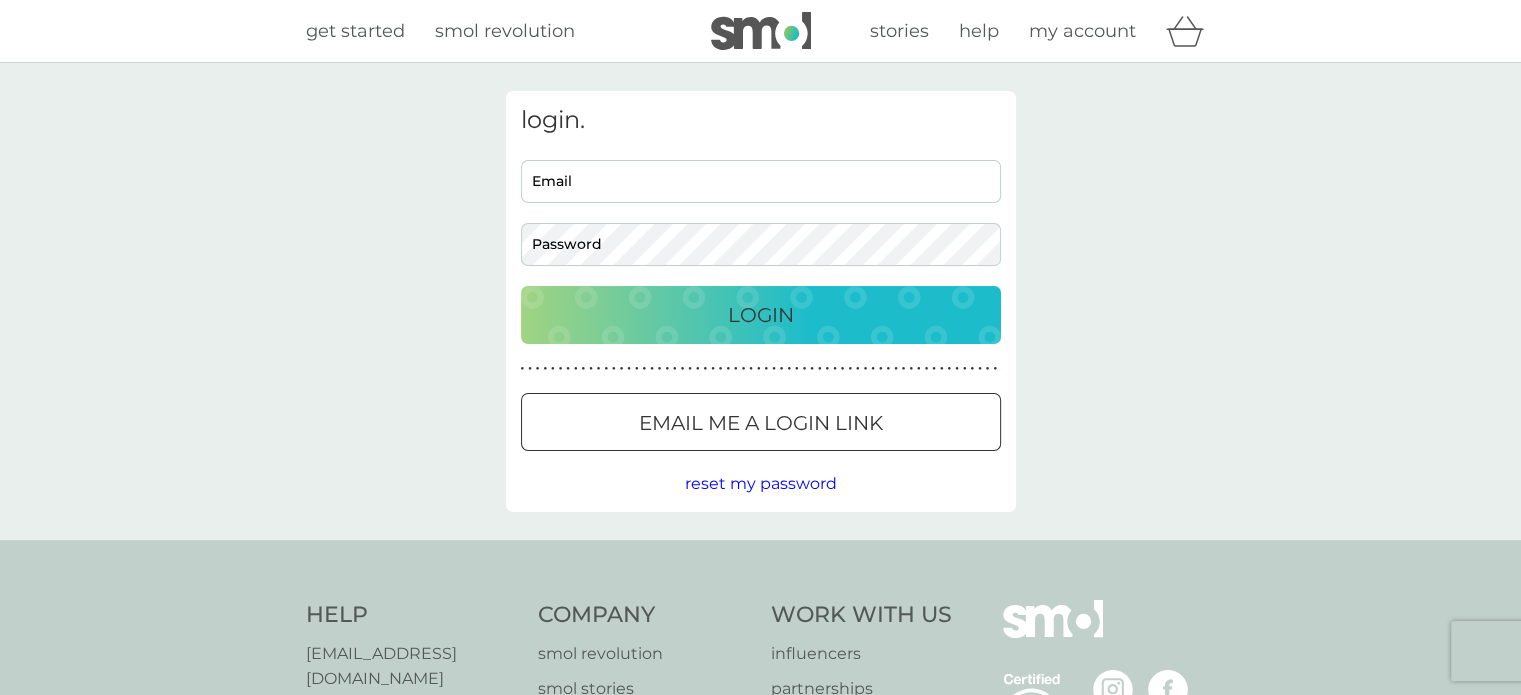 scroll, scrollTop: 0, scrollLeft: 0, axis: both 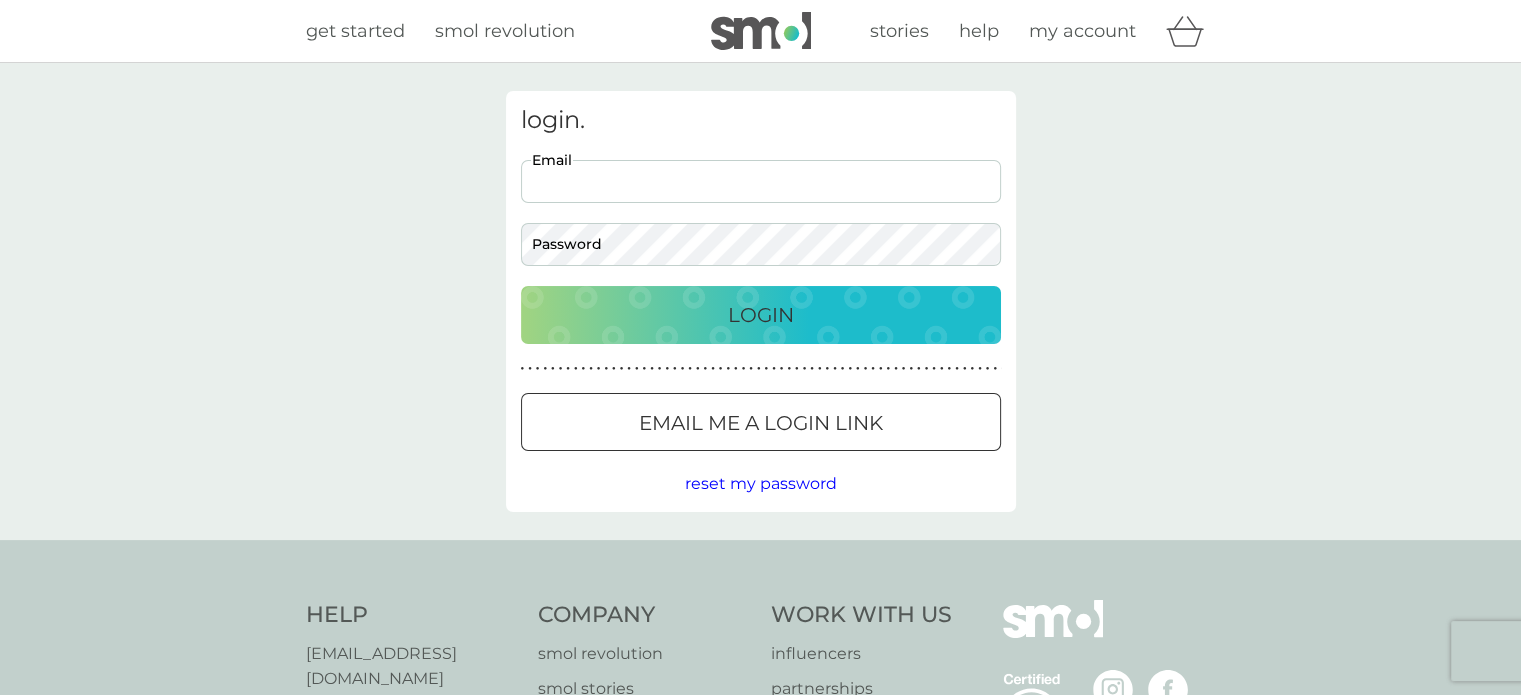 click on "Email" at bounding box center (761, 181) 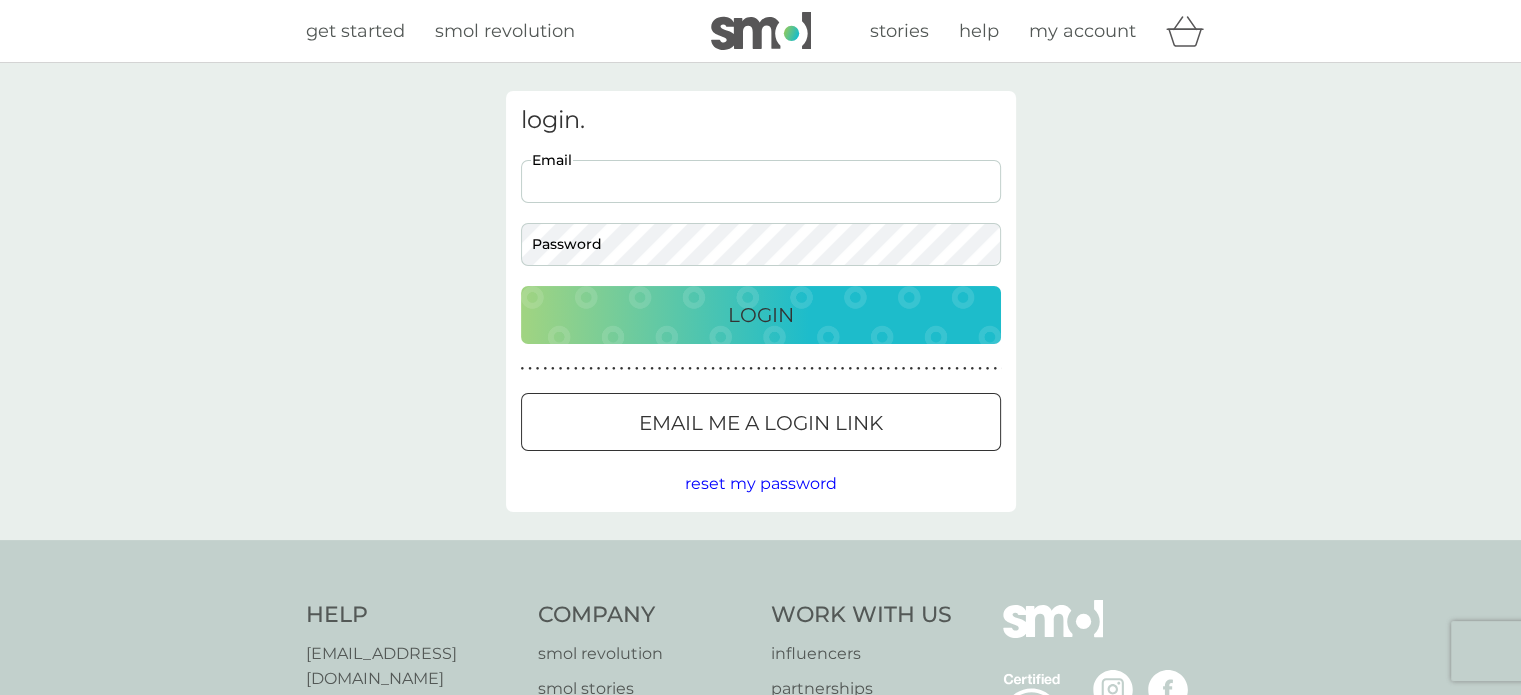 type on "[EMAIL_ADDRESS][DOMAIN_NAME]" 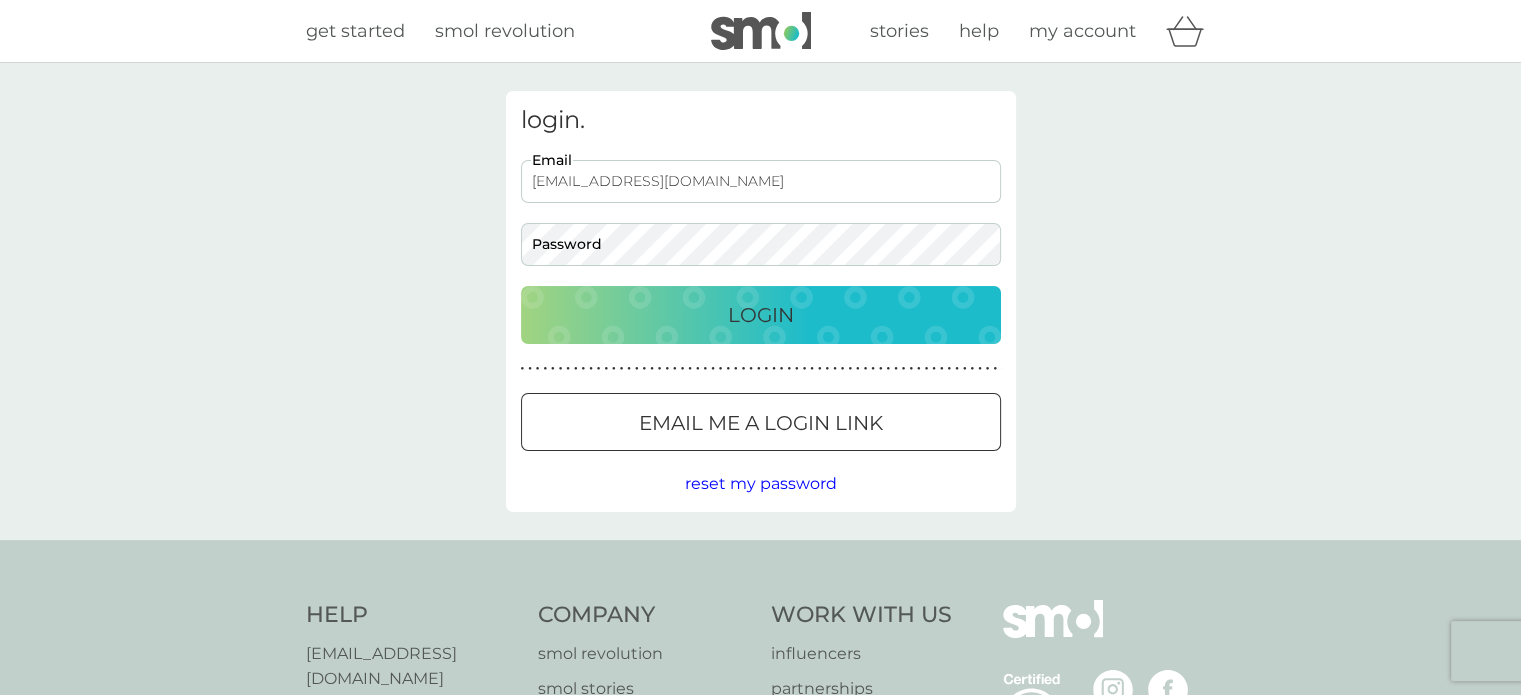 click on "Email me a login link" at bounding box center [761, 423] 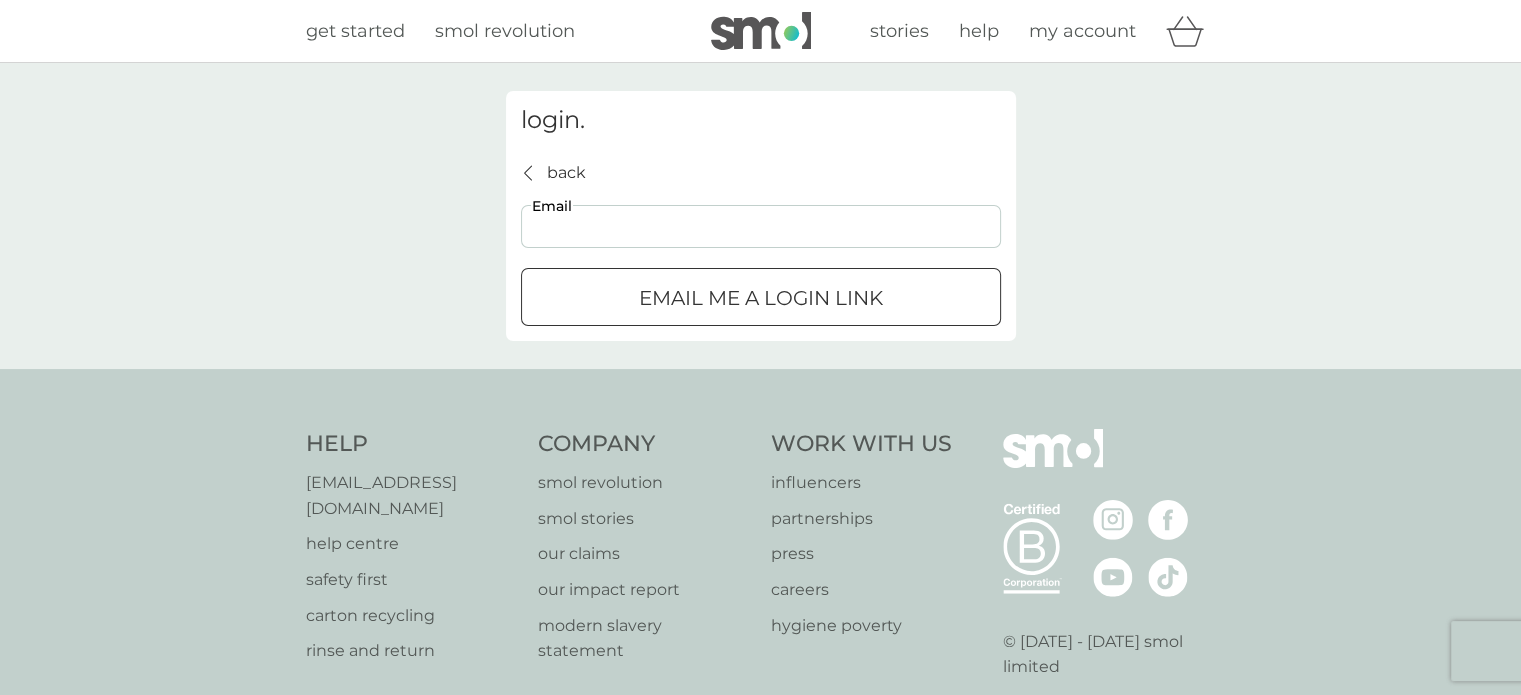 click on "Email" at bounding box center [761, 226] 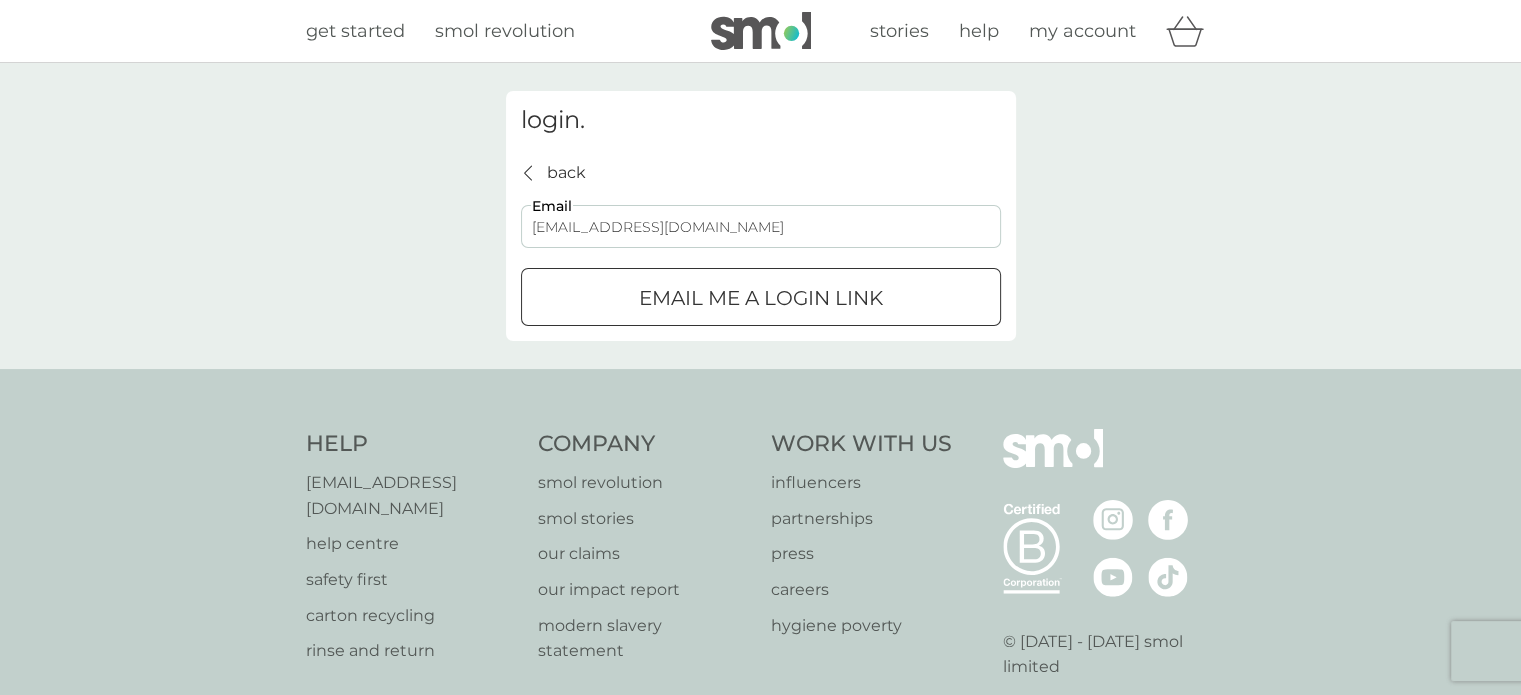 click on "Email me a login link" at bounding box center (761, 298) 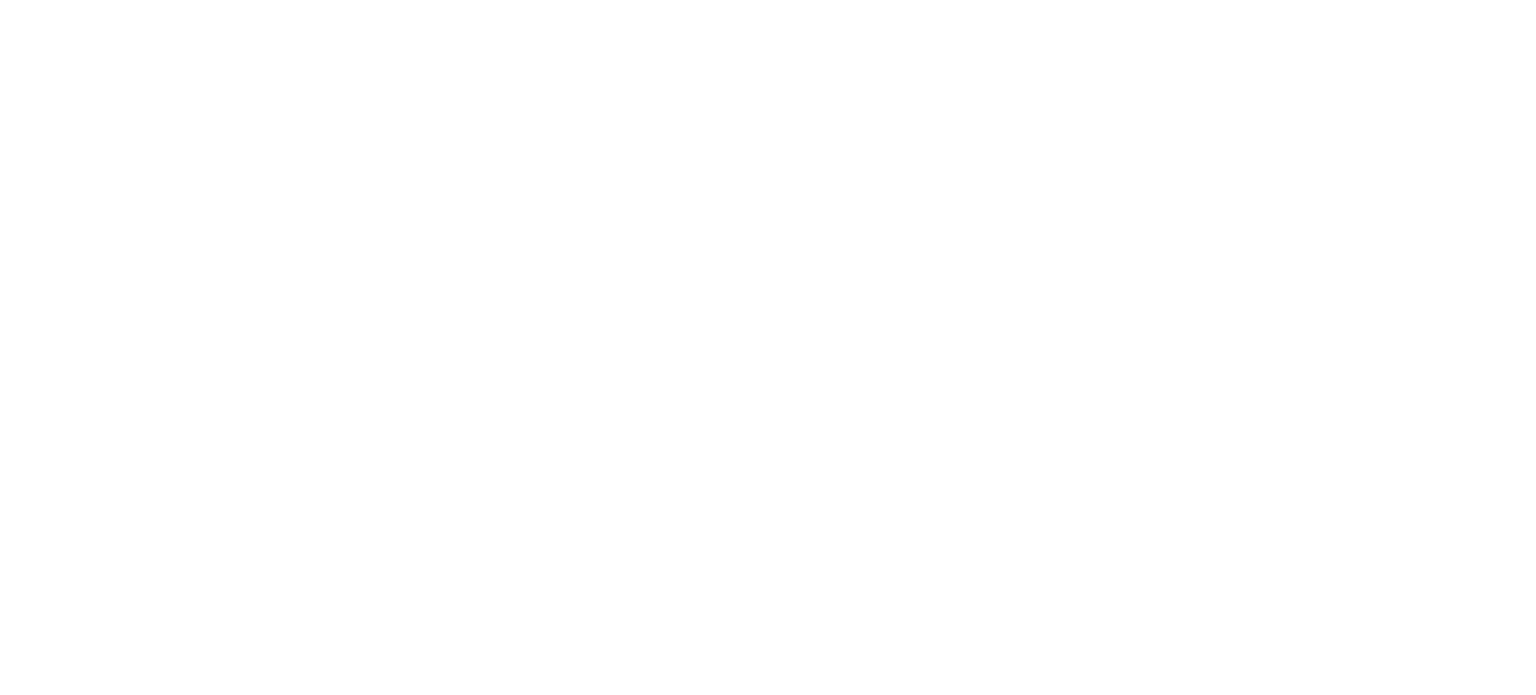 scroll, scrollTop: 0, scrollLeft: 0, axis: both 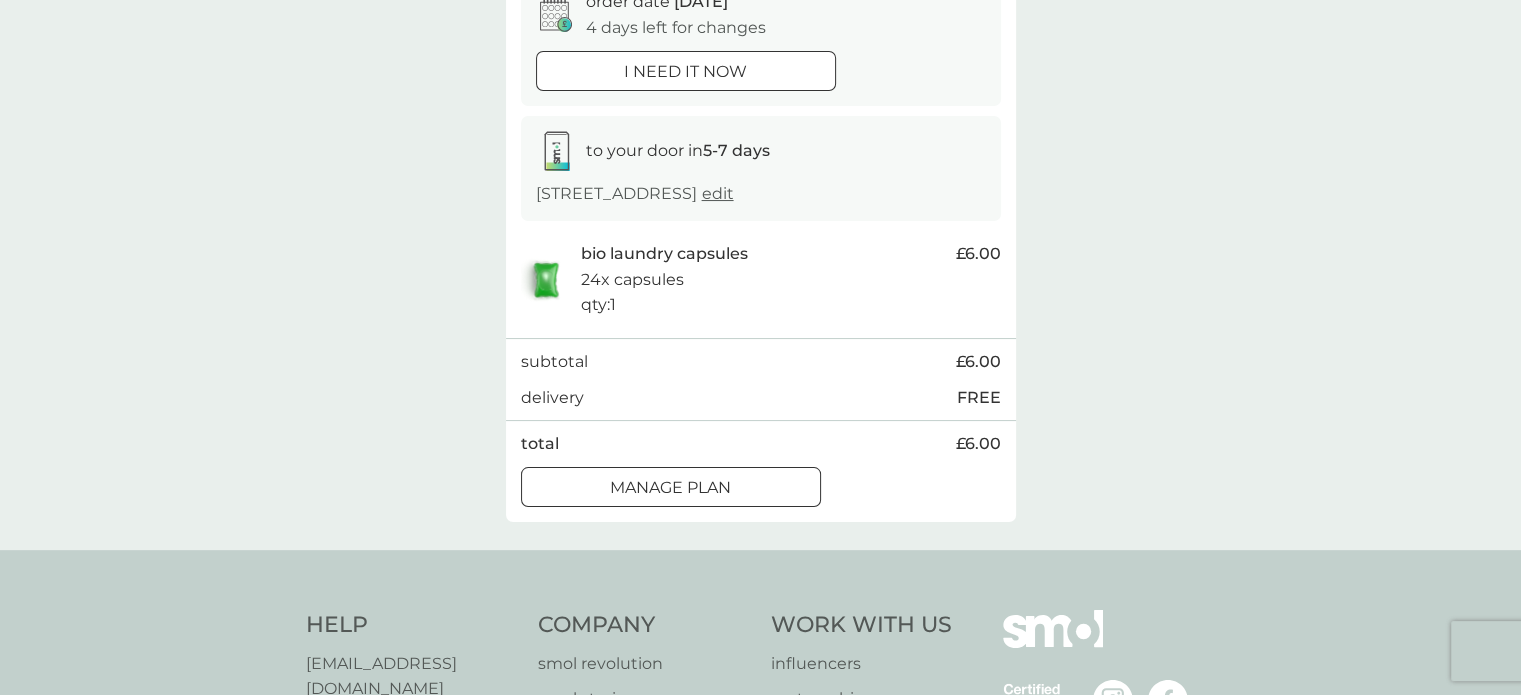 click on "Manage plan" at bounding box center [670, 488] 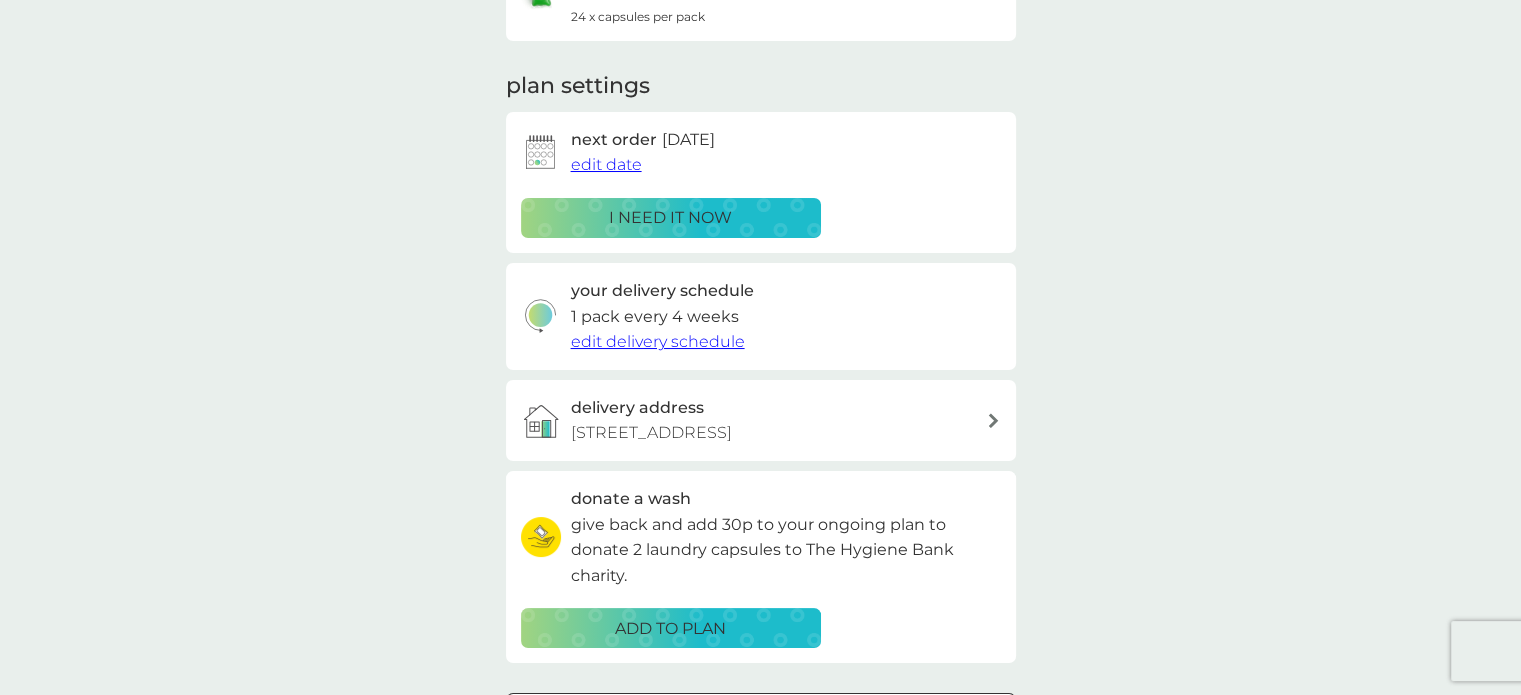 scroll, scrollTop: 0, scrollLeft: 0, axis: both 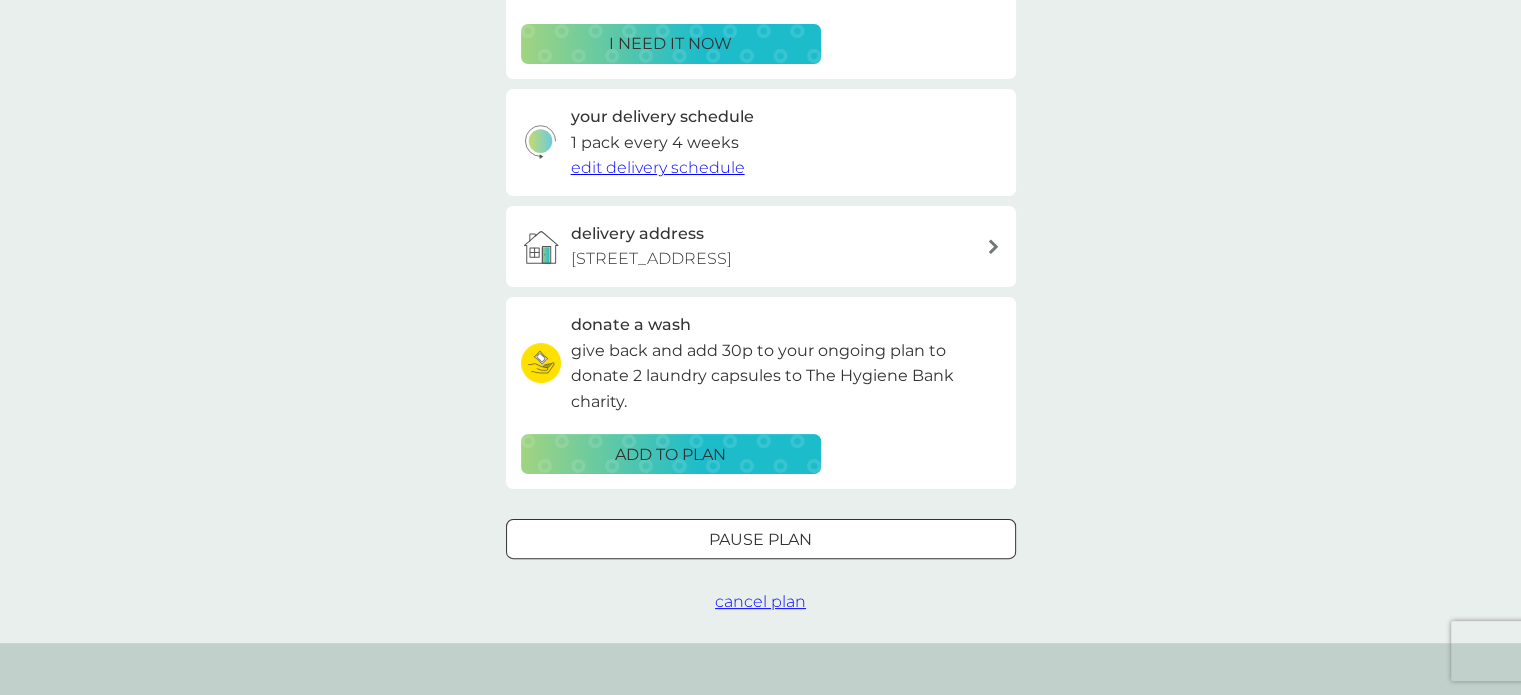 click on "cancel plan" at bounding box center (760, 601) 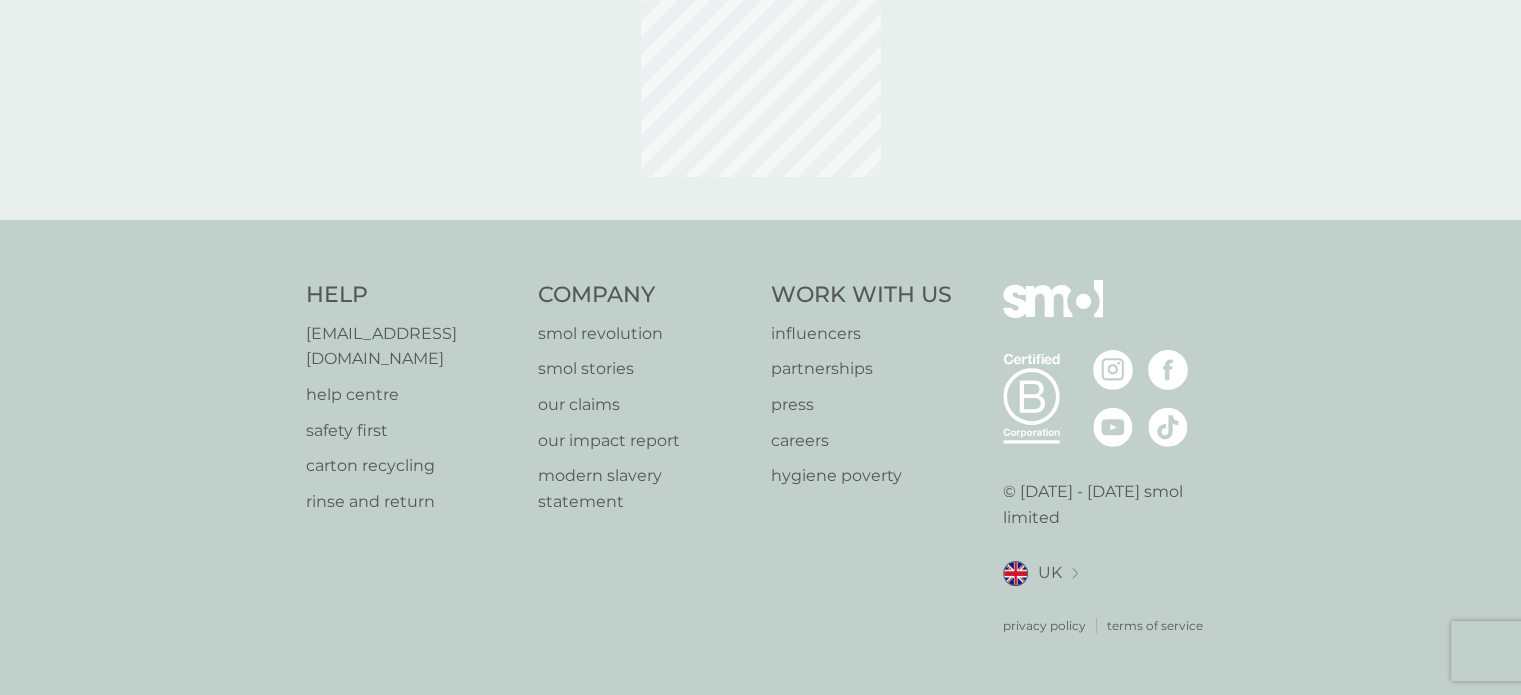 scroll, scrollTop: 0, scrollLeft: 0, axis: both 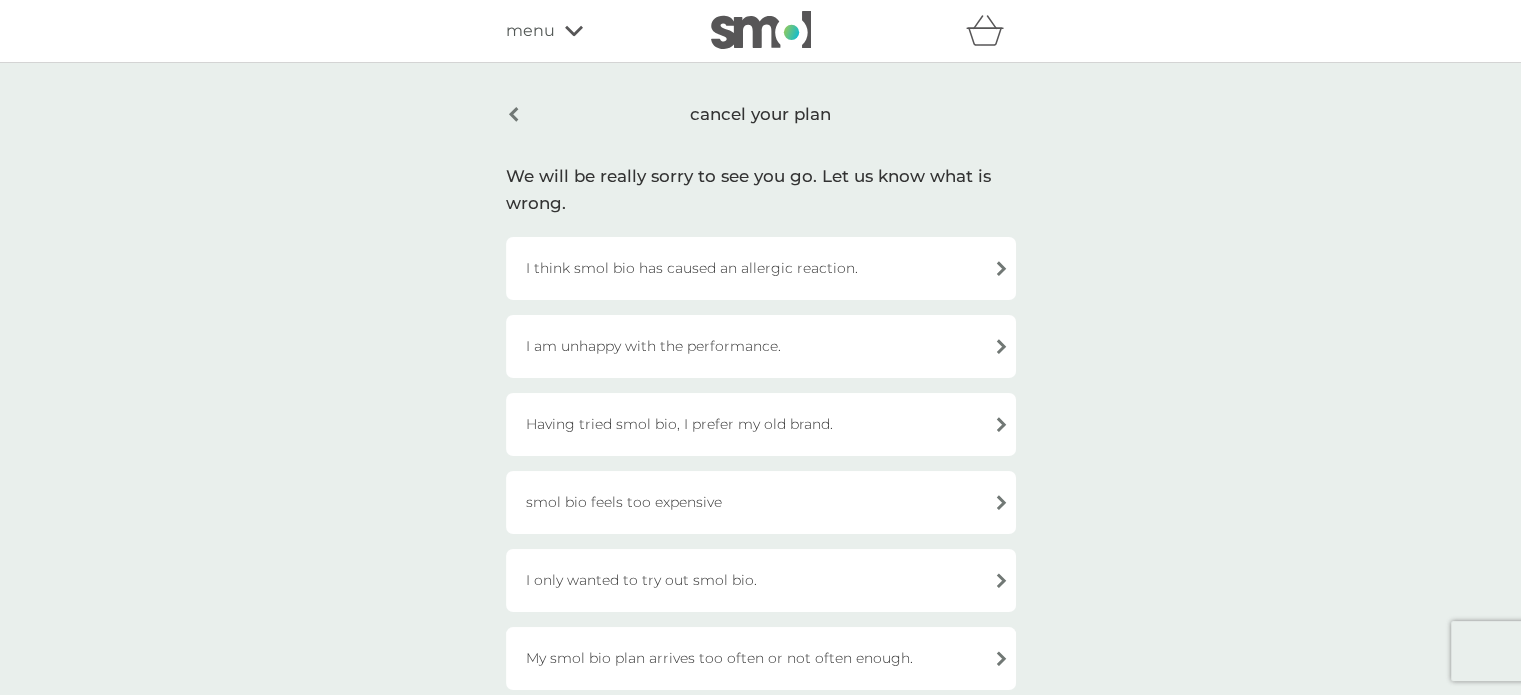 click on "smol bio feels too expensive" at bounding box center [761, 502] 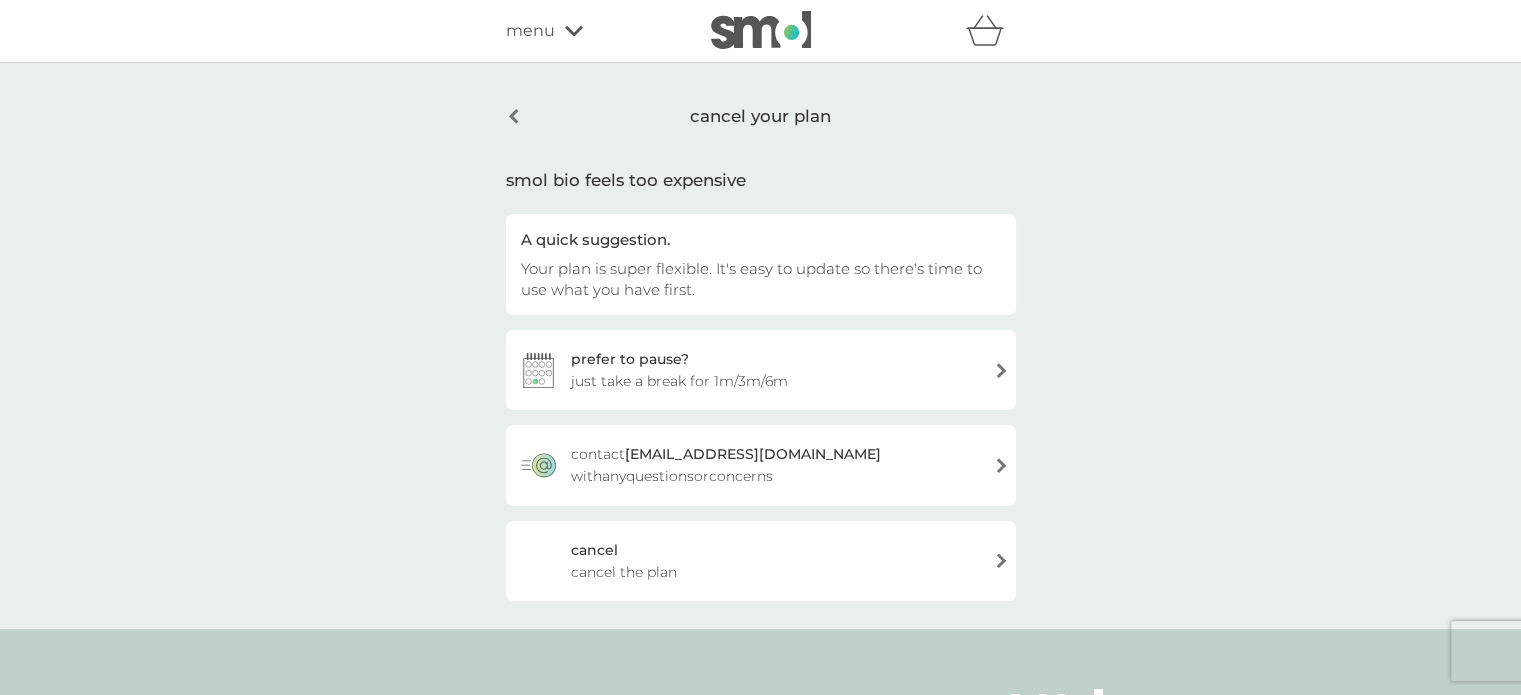 click on "cancel cancel the plan" at bounding box center [761, 561] 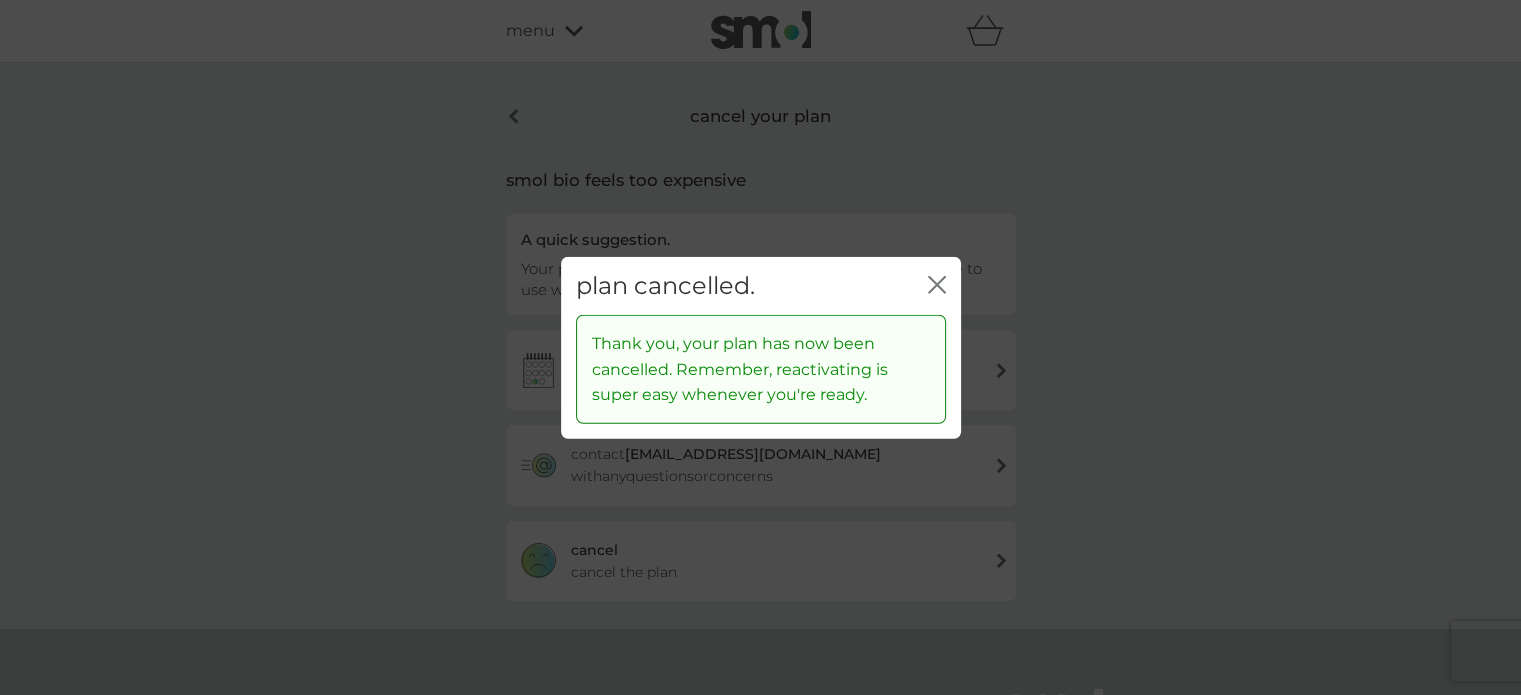 click 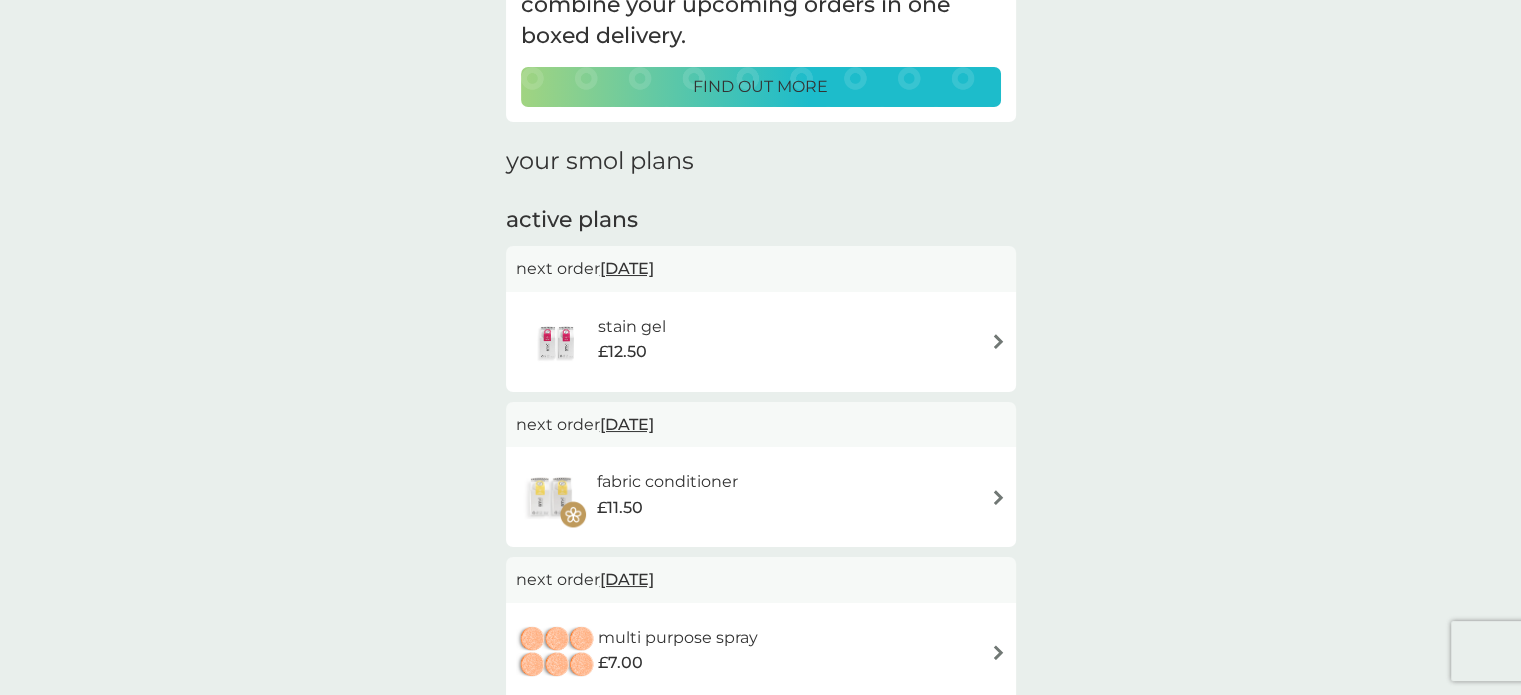 scroll, scrollTop: 200, scrollLeft: 0, axis: vertical 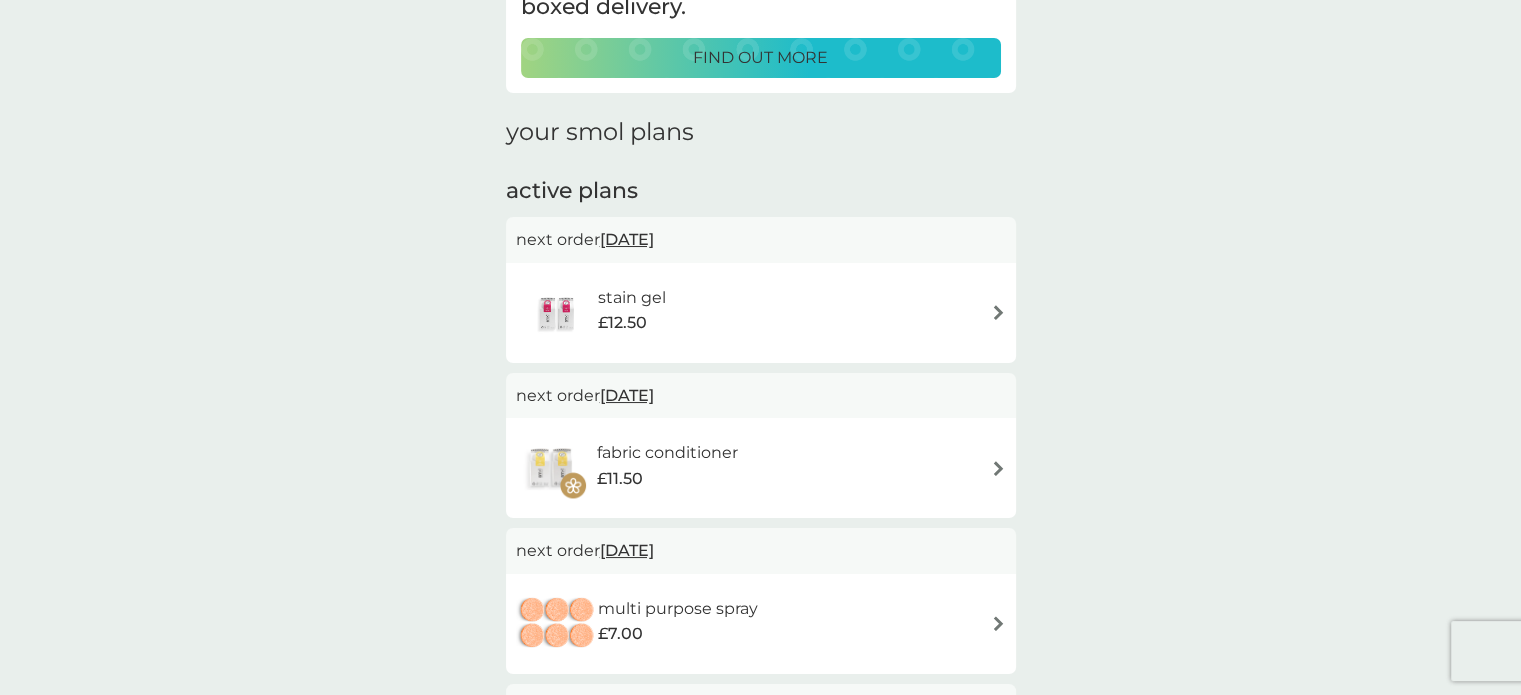 click on "stain gel £12.50" at bounding box center (761, 313) 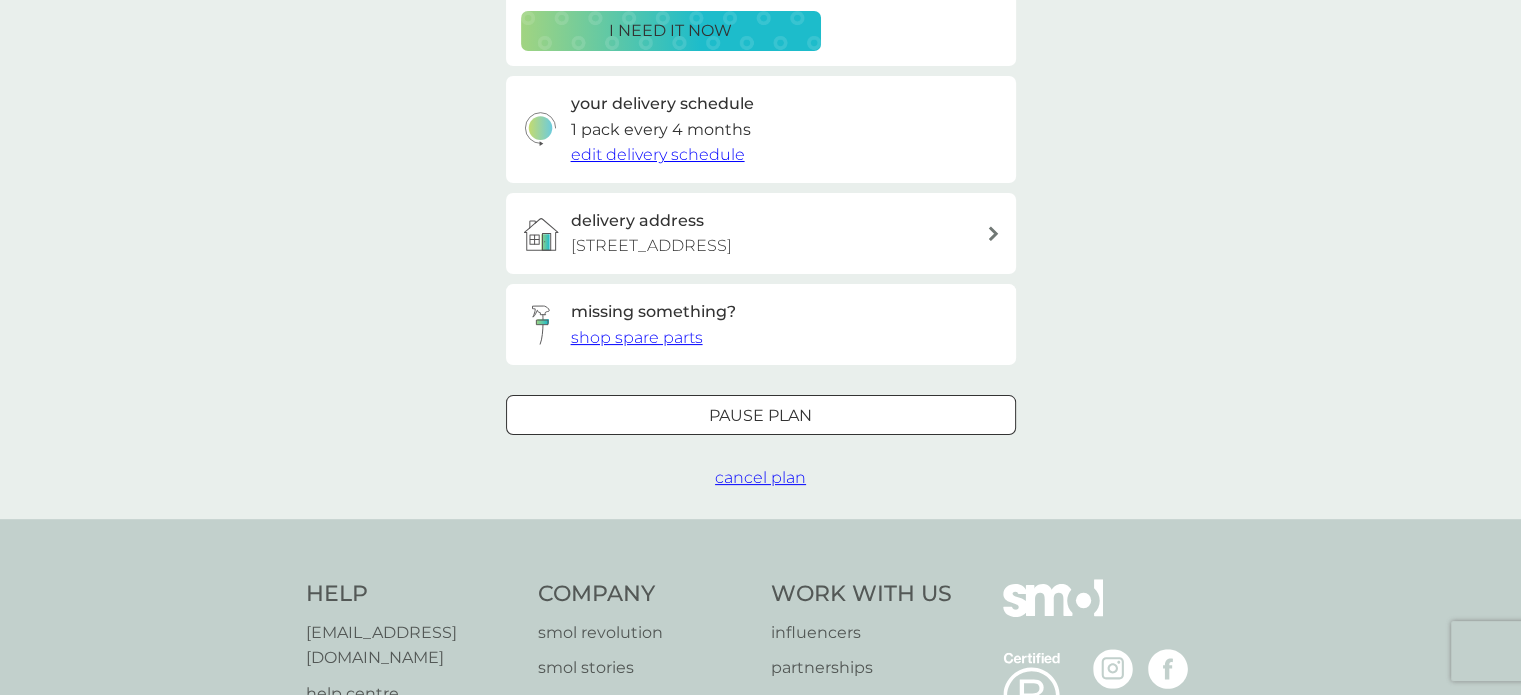 scroll, scrollTop: 427, scrollLeft: 0, axis: vertical 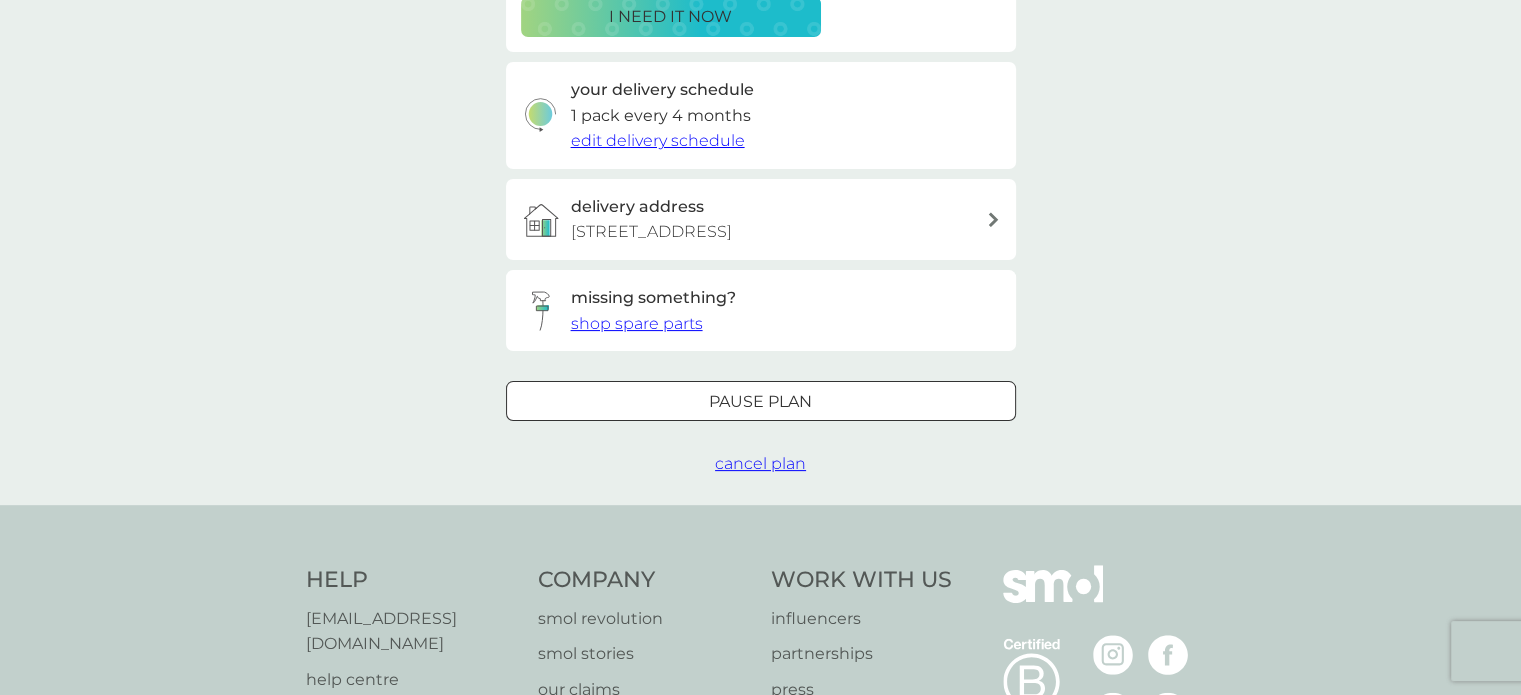 click on "cancel plan" at bounding box center [760, 464] 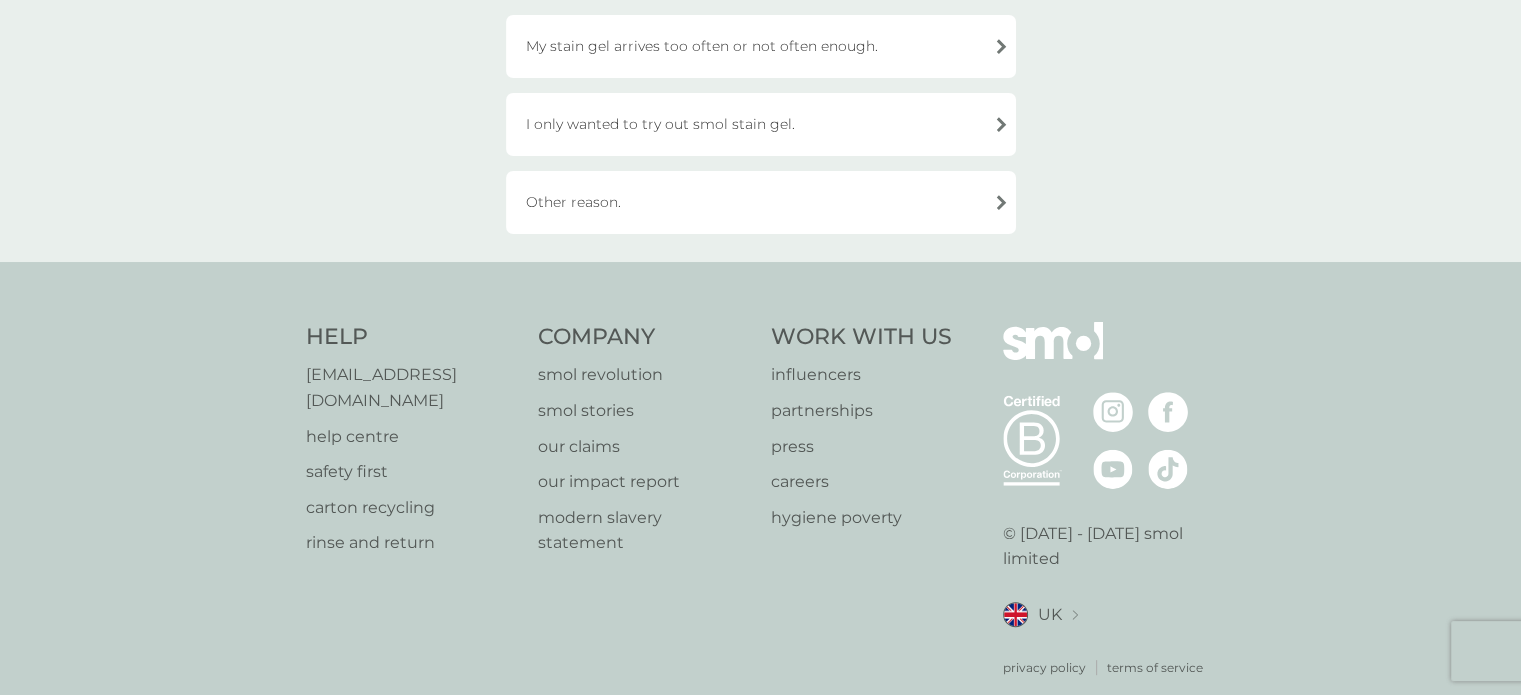 scroll, scrollTop: 862, scrollLeft: 0, axis: vertical 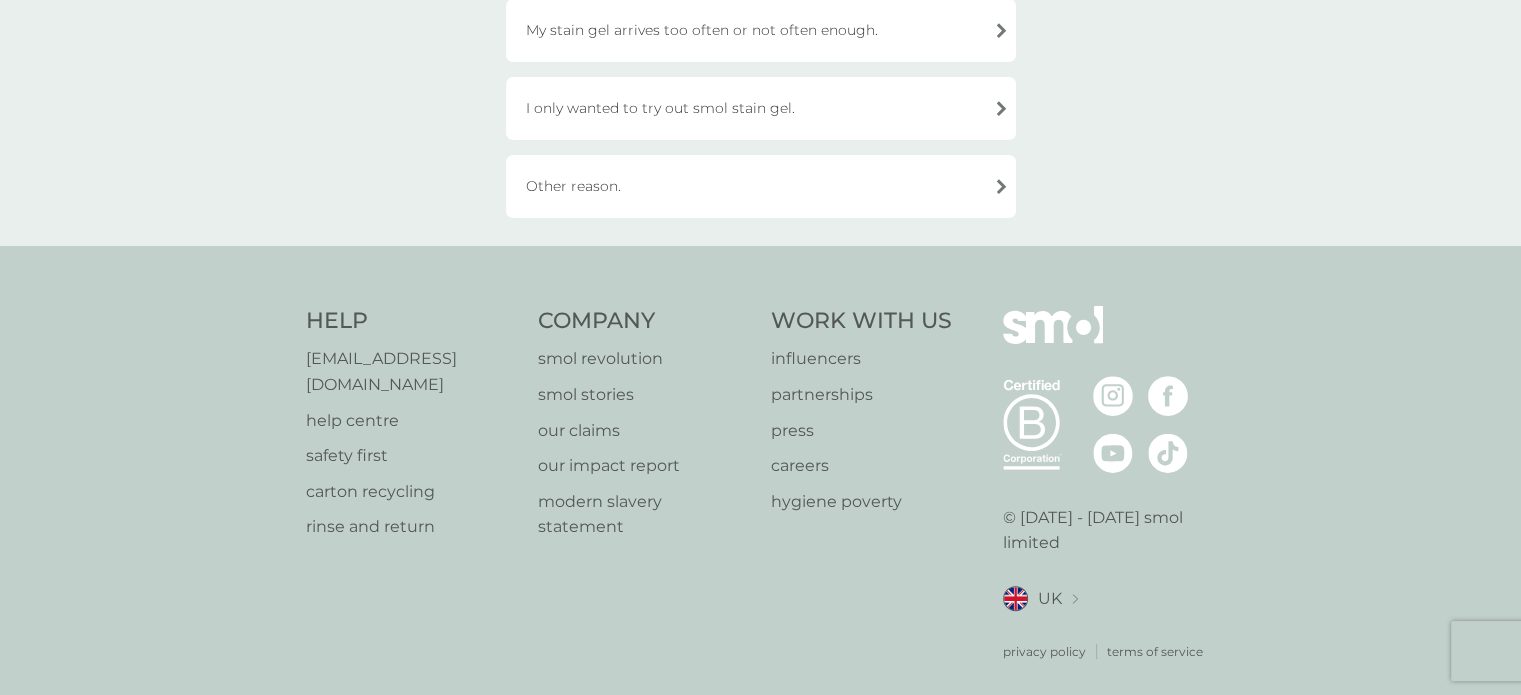 click on "Other reason." at bounding box center (761, 186) 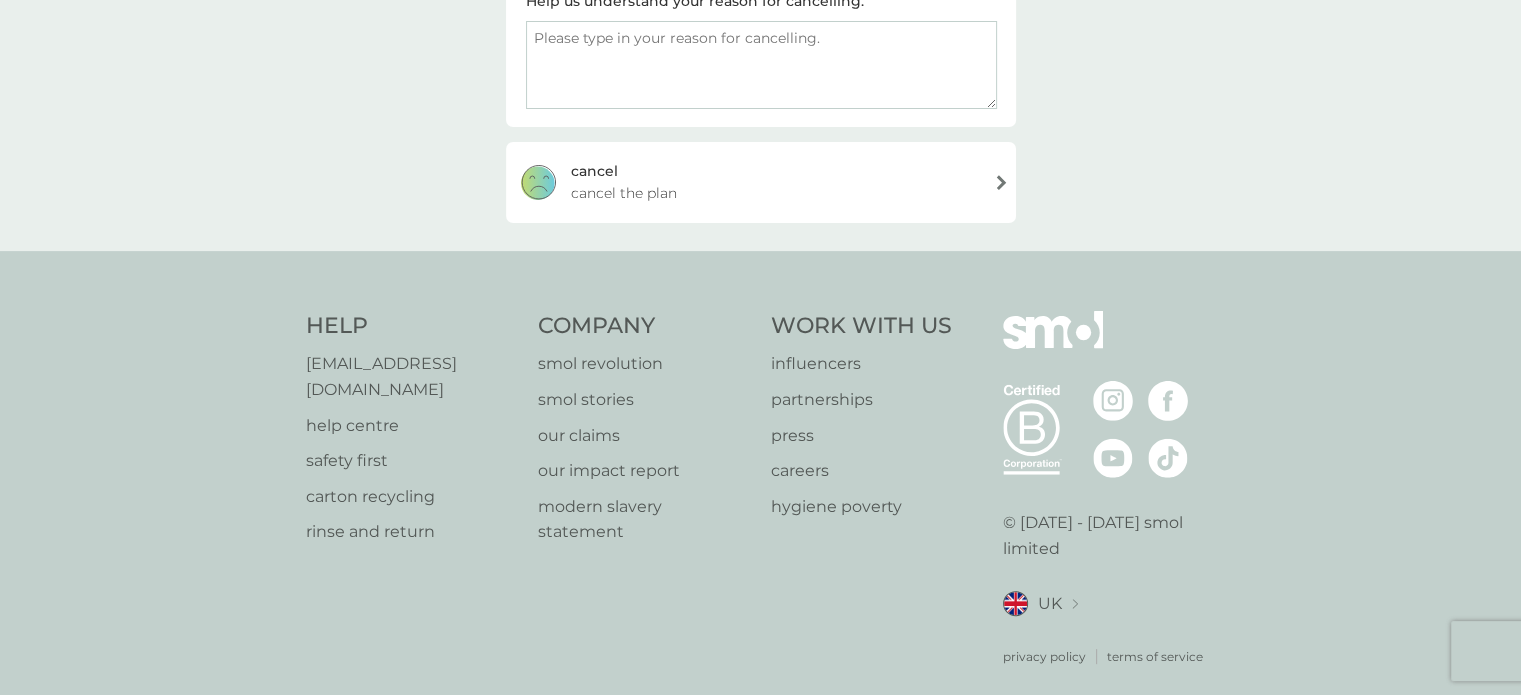 scroll, scrollTop: 0, scrollLeft: 0, axis: both 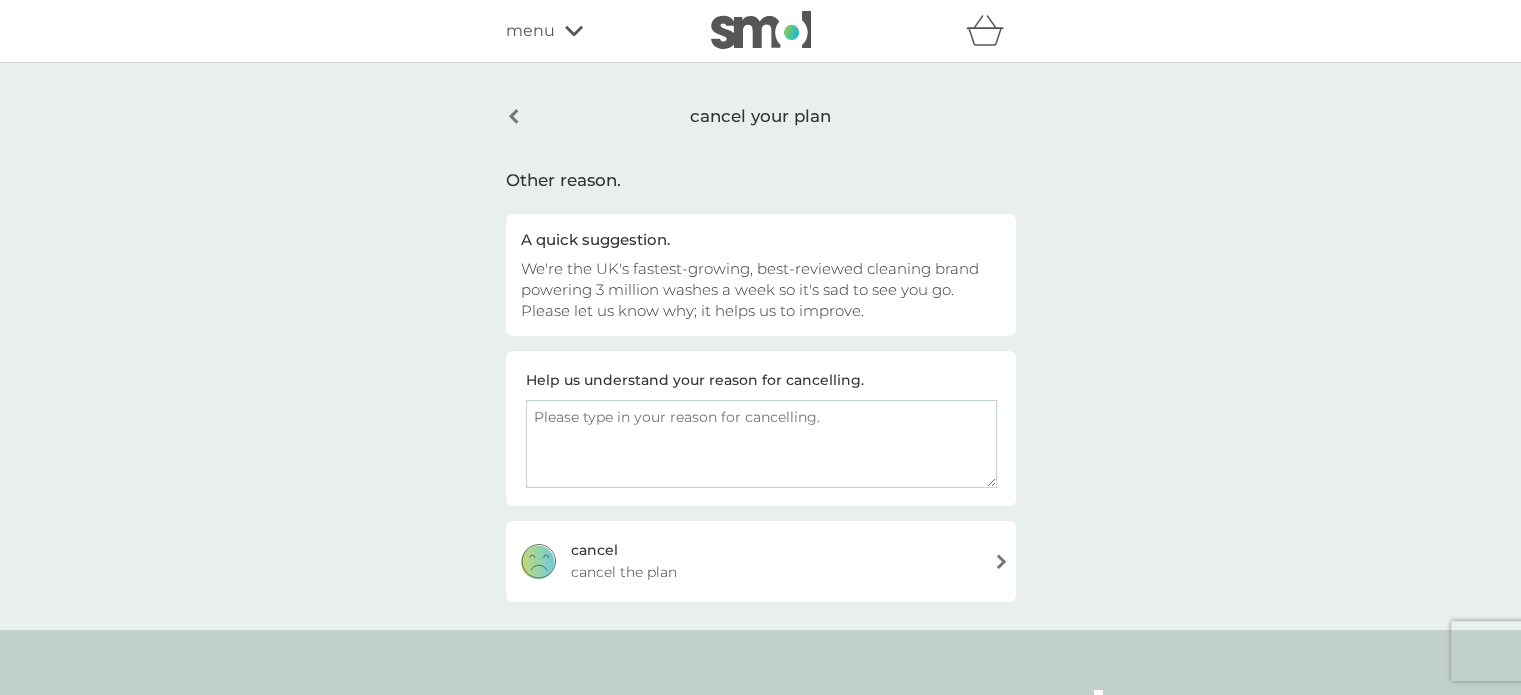 click on "cancel cancel the plan" at bounding box center (761, 561) 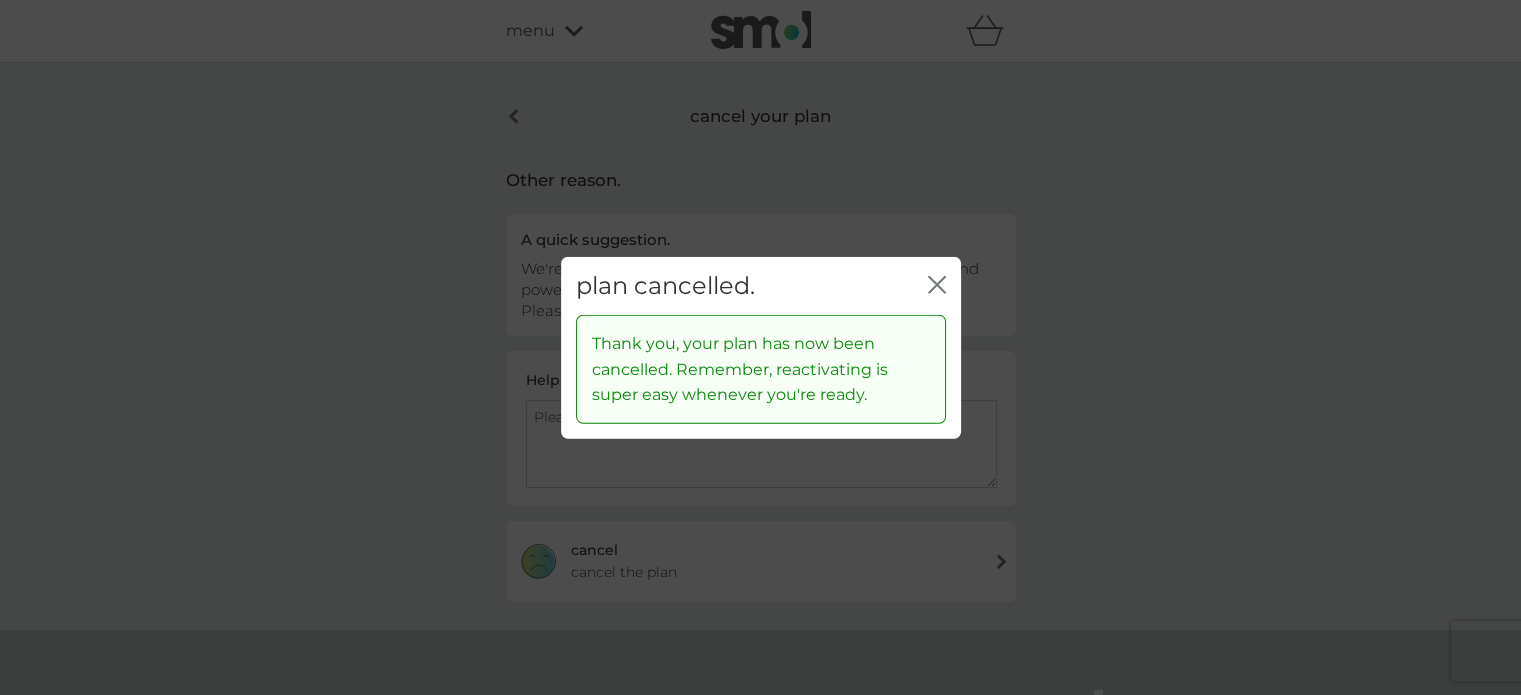 click on "close" 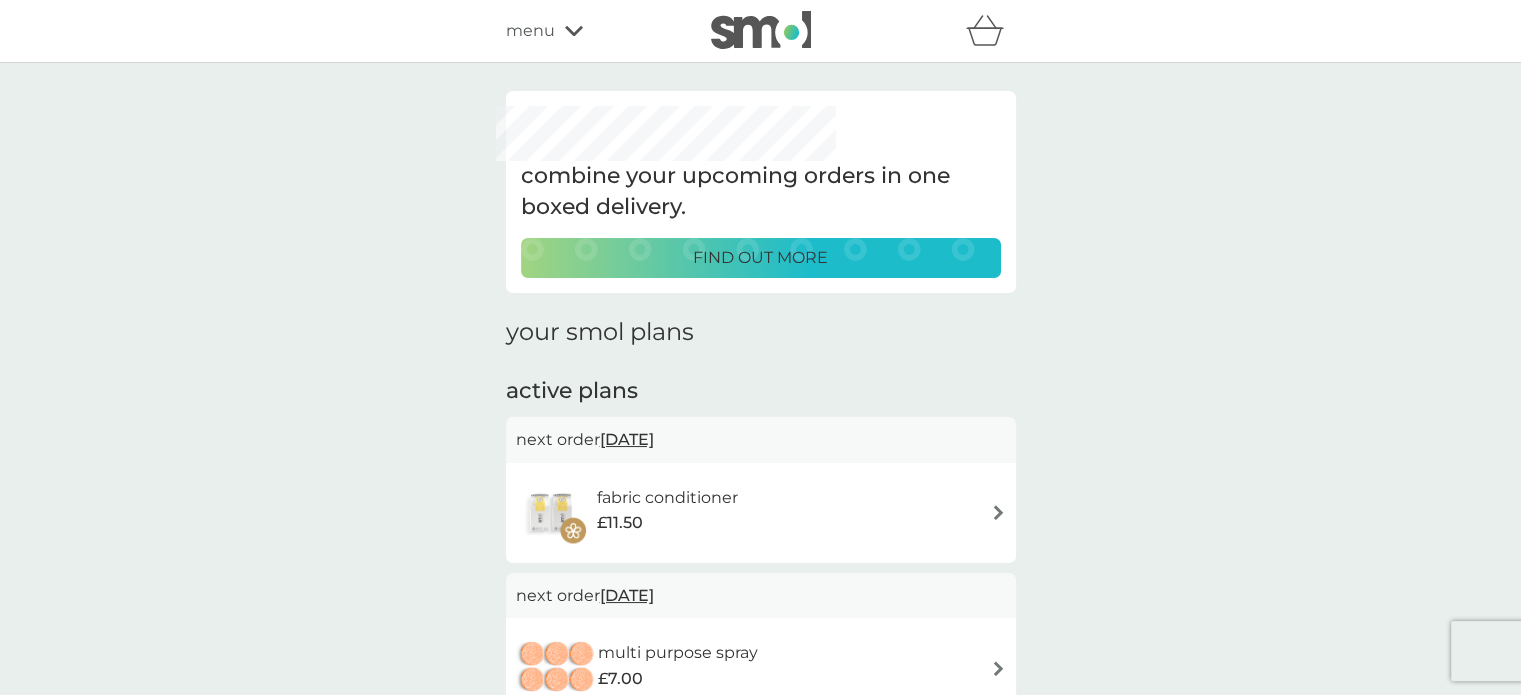 click on "fabric conditioner £11.50" at bounding box center [761, 513] 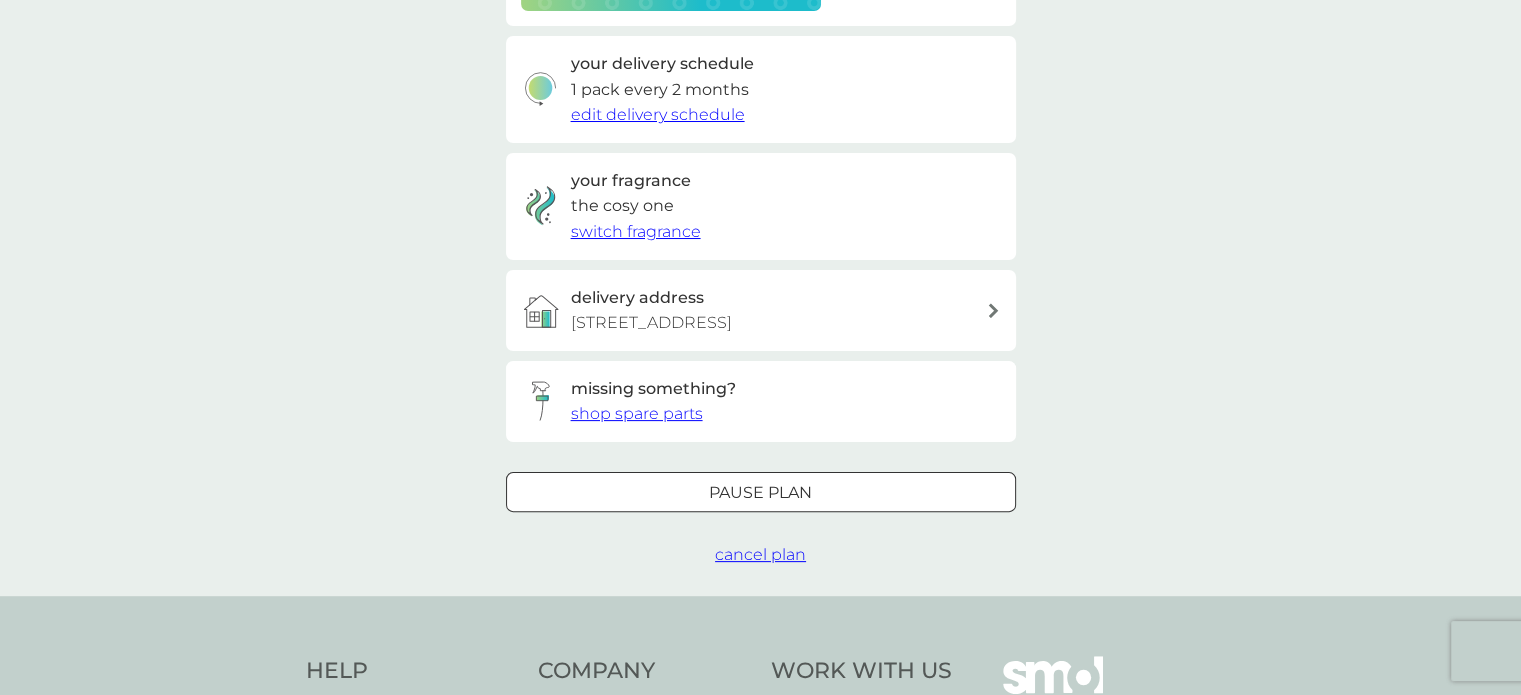 scroll, scrollTop: 492, scrollLeft: 0, axis: vertical 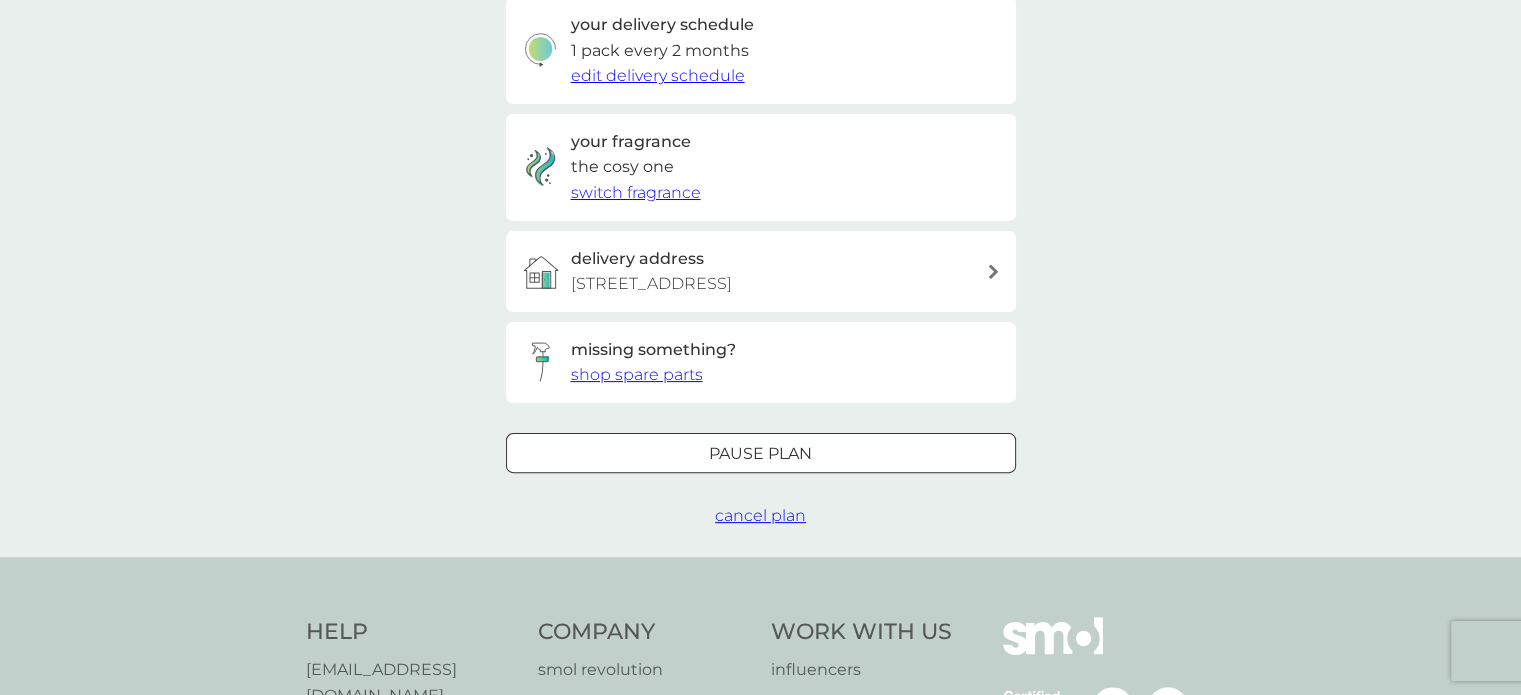 click on "cancel plan" at bounding box center [760, 515] 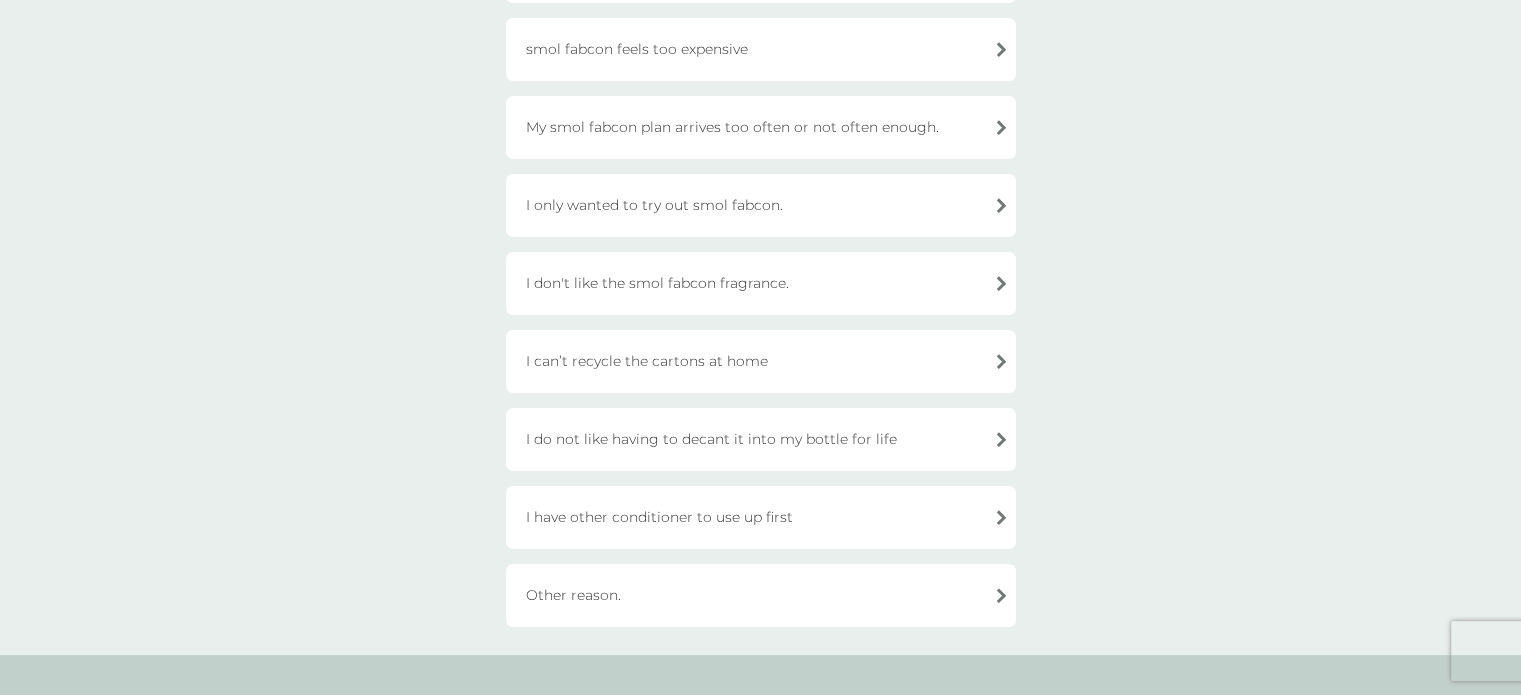 scroll, scrollTop: 0, scrollLeft: 0, axis: both 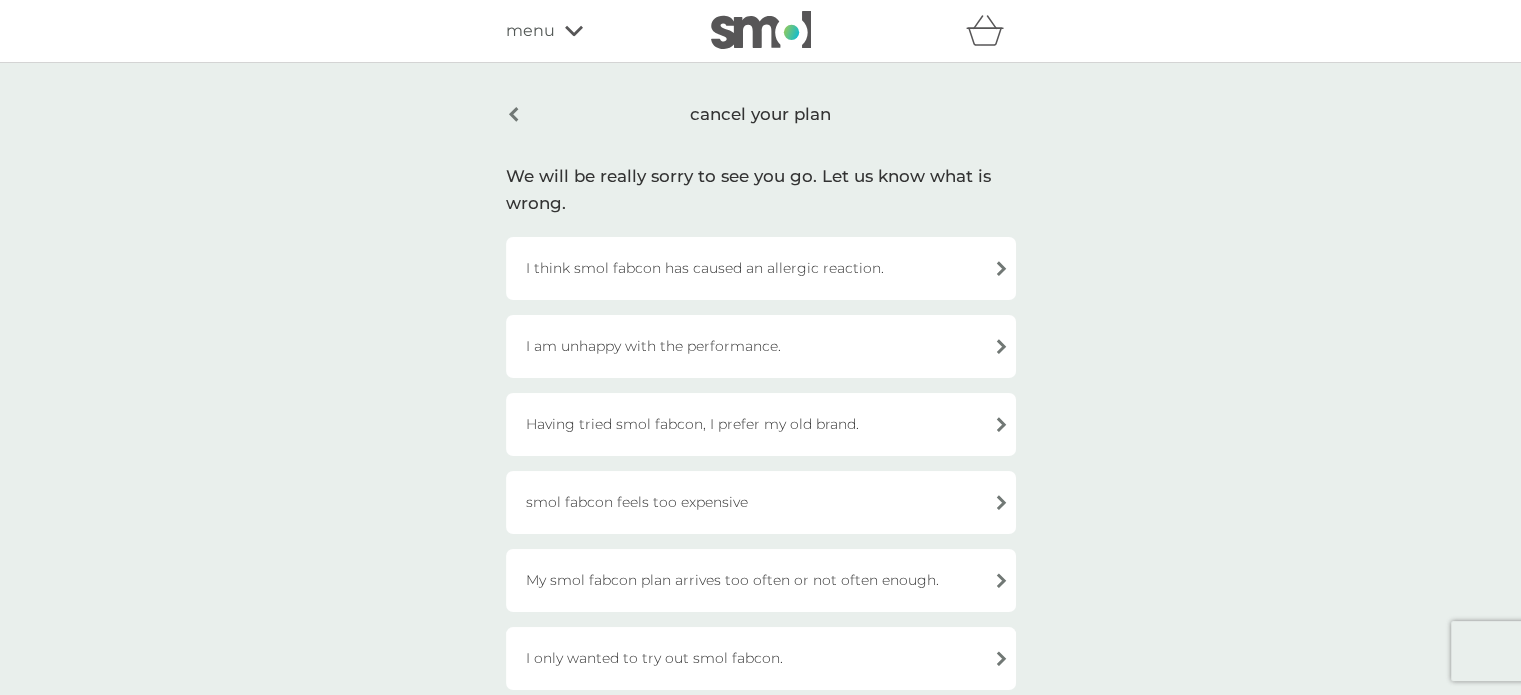 click on "smol fabcon feels too expensive" at bounding box center [761, 502] 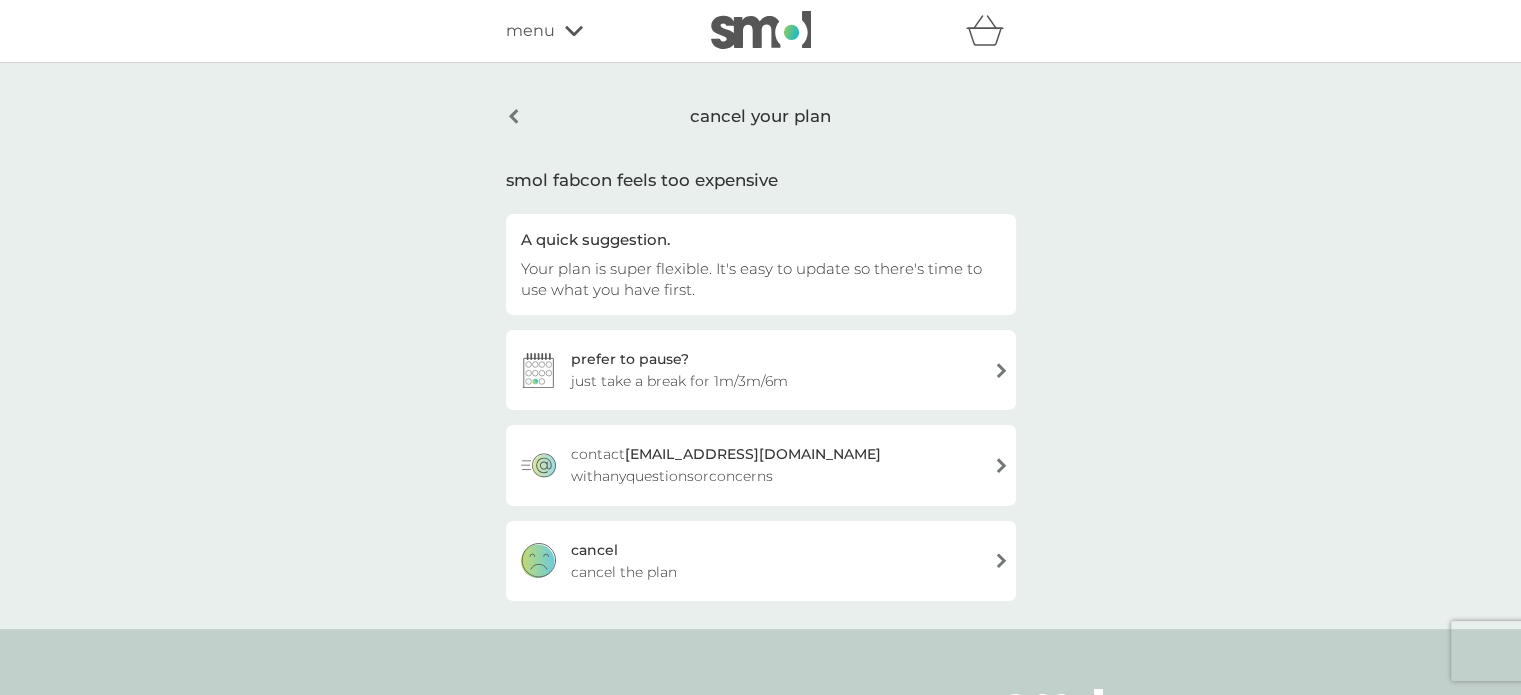 click on "cancel cancel the plan" at bounding box center [761, 561] 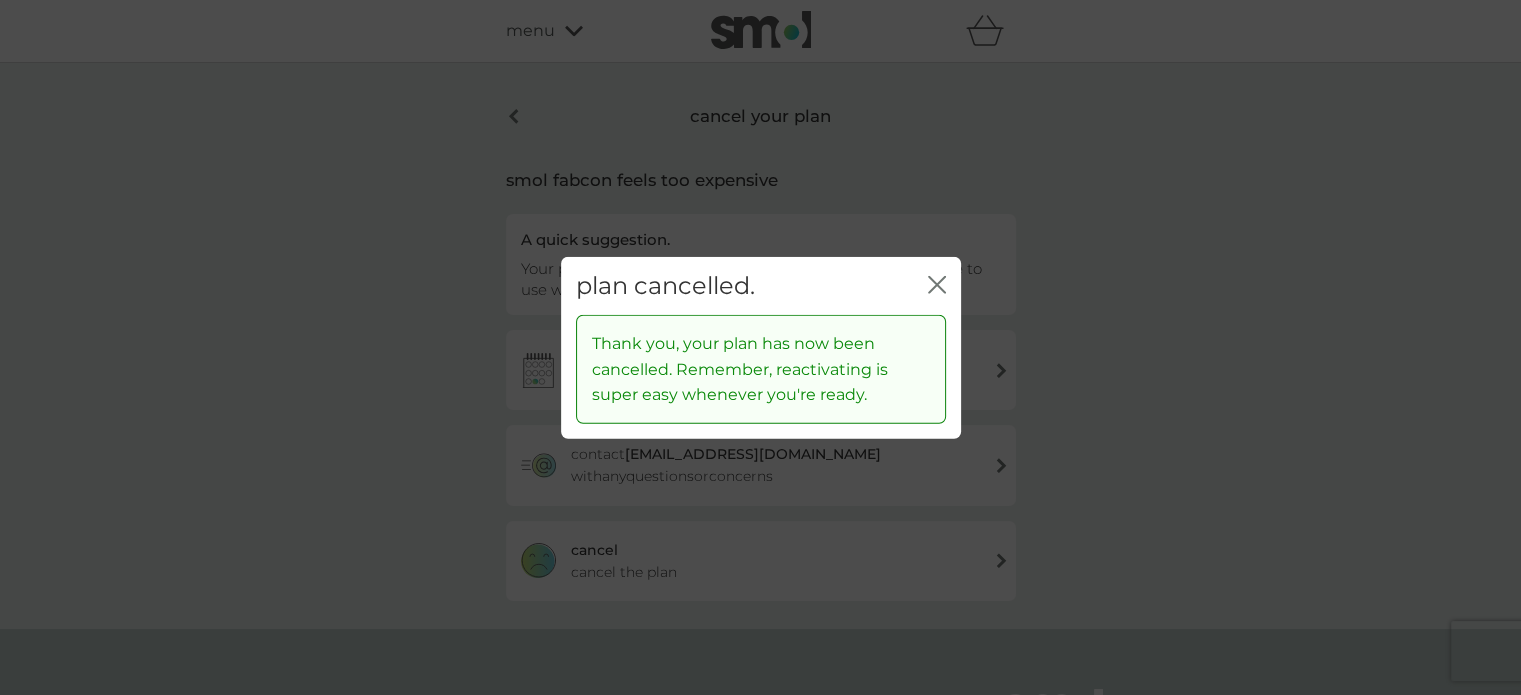 click on "close" 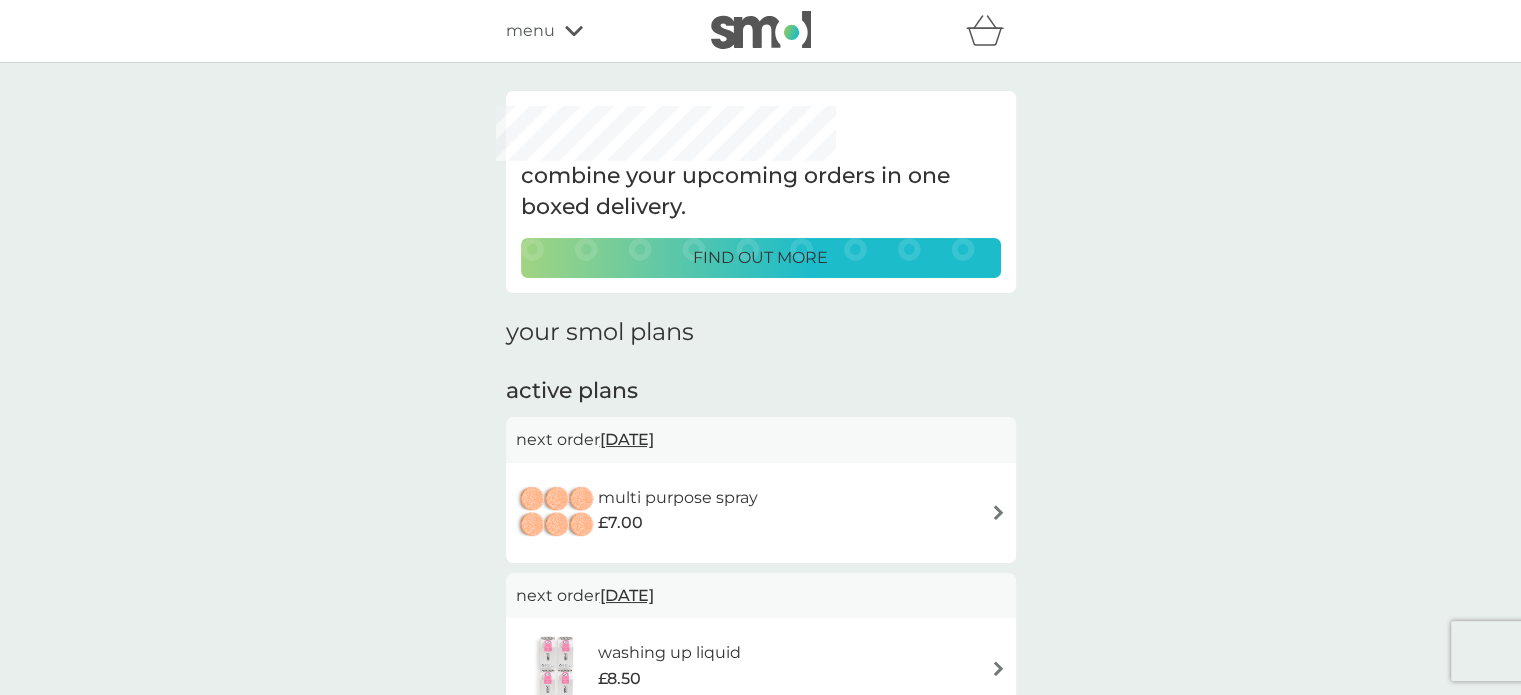 click on "multi purpose spray £7.00" at bounding box center (761, 513) 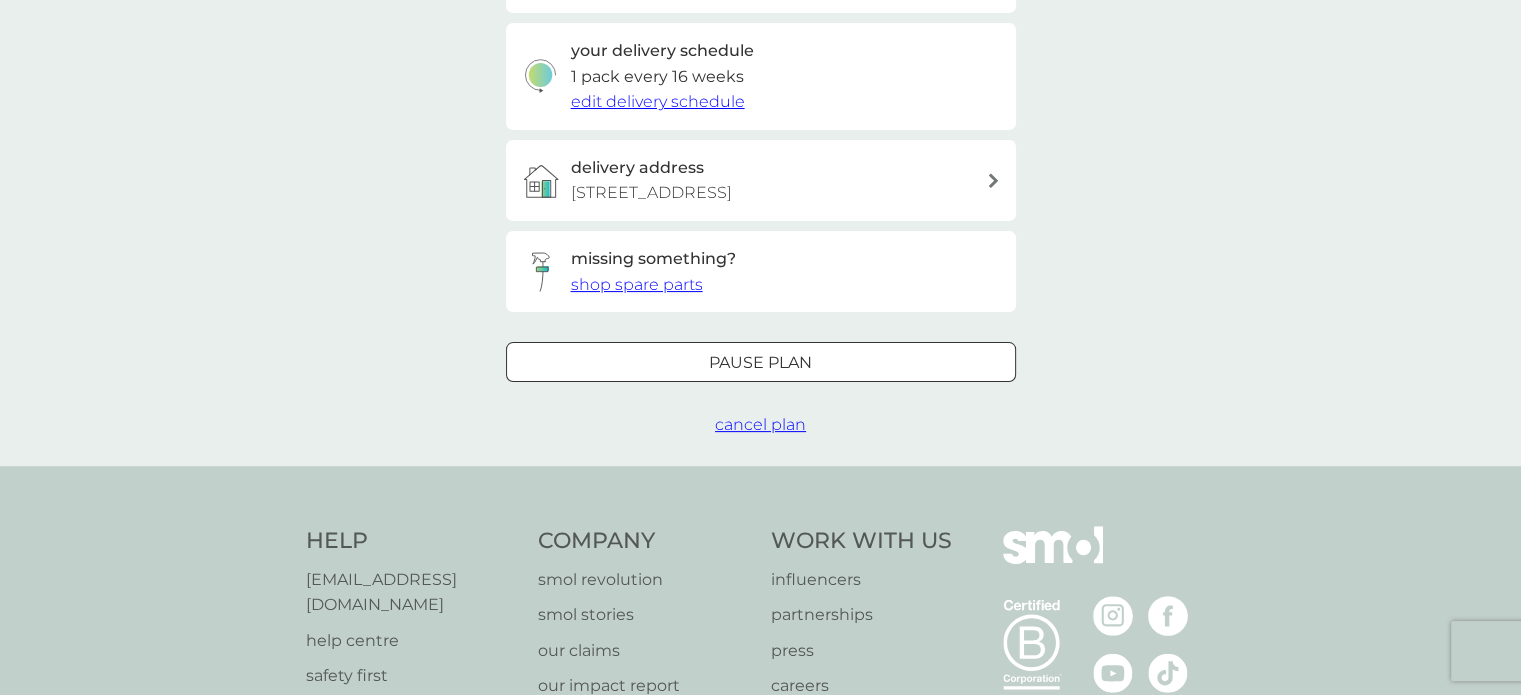 scroll, scrollTop: 533, scrollLeft: 0, axis: vertical 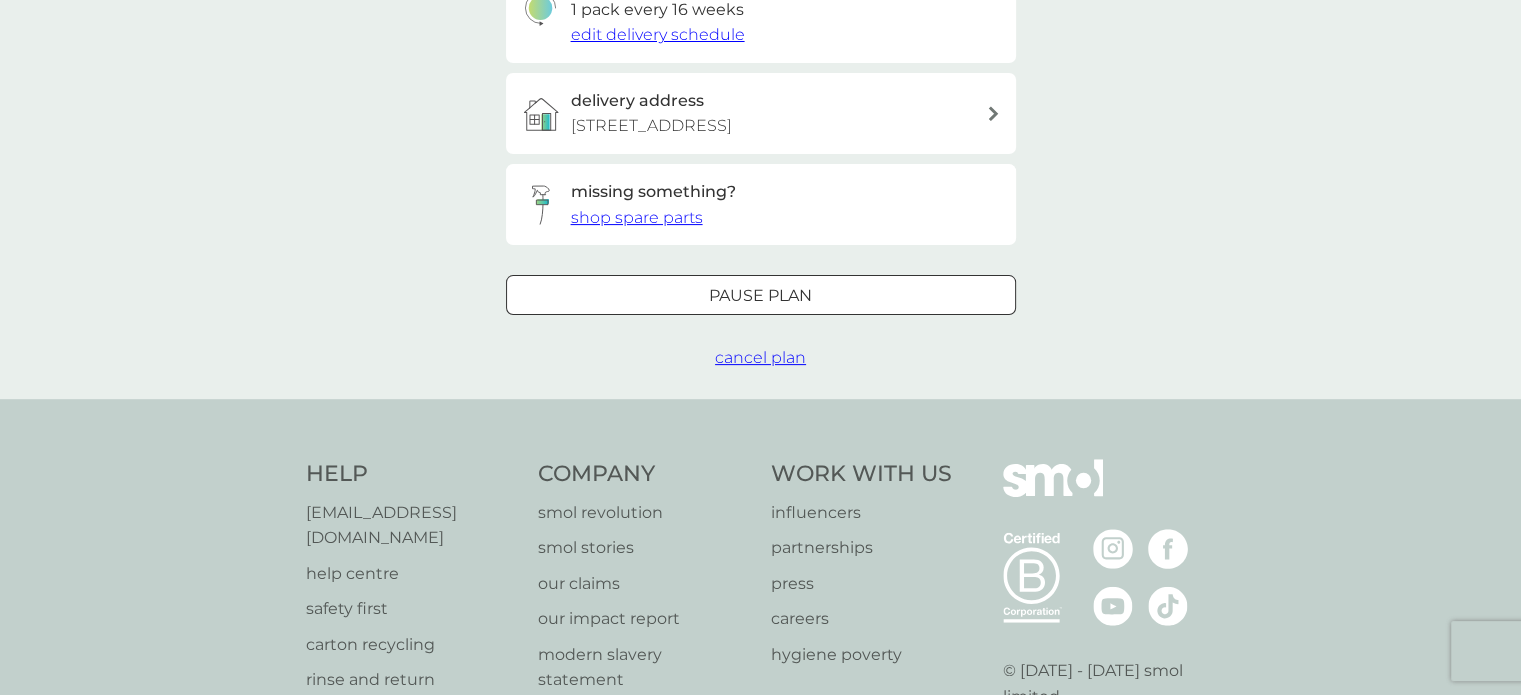 click on "cancel plan" at bounding box center [760, 357] 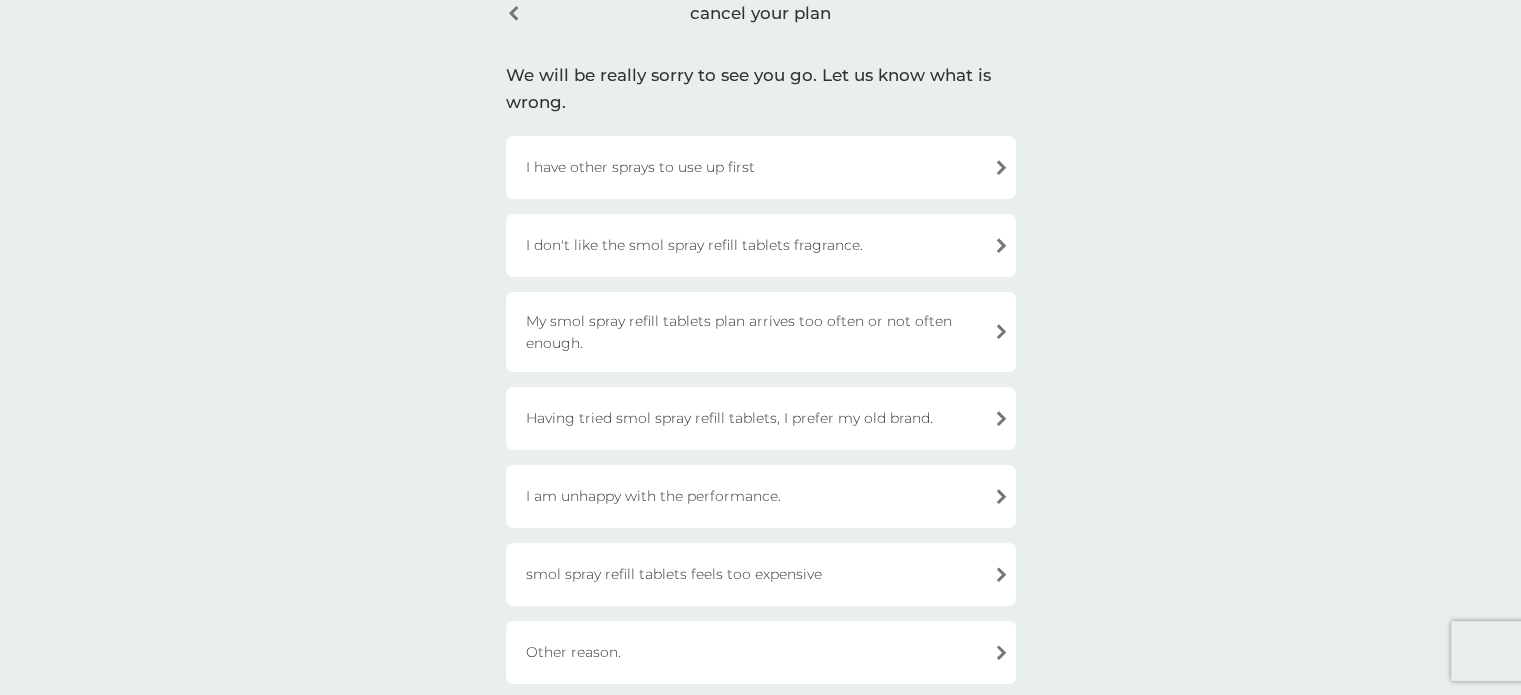 scroll, scrollTop: 120, scrollLeft: 0, axis: vertical 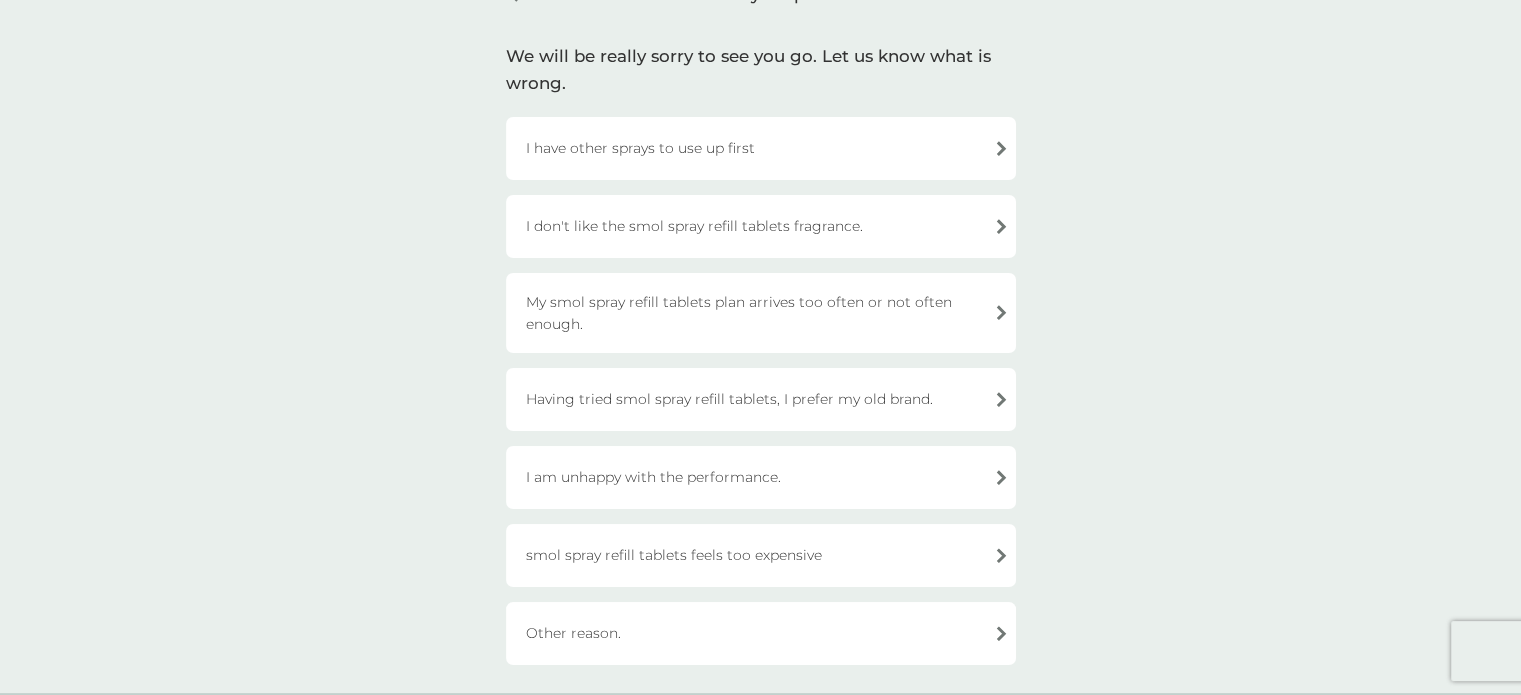 click on "Other reason." at bounding box center (761, 633) 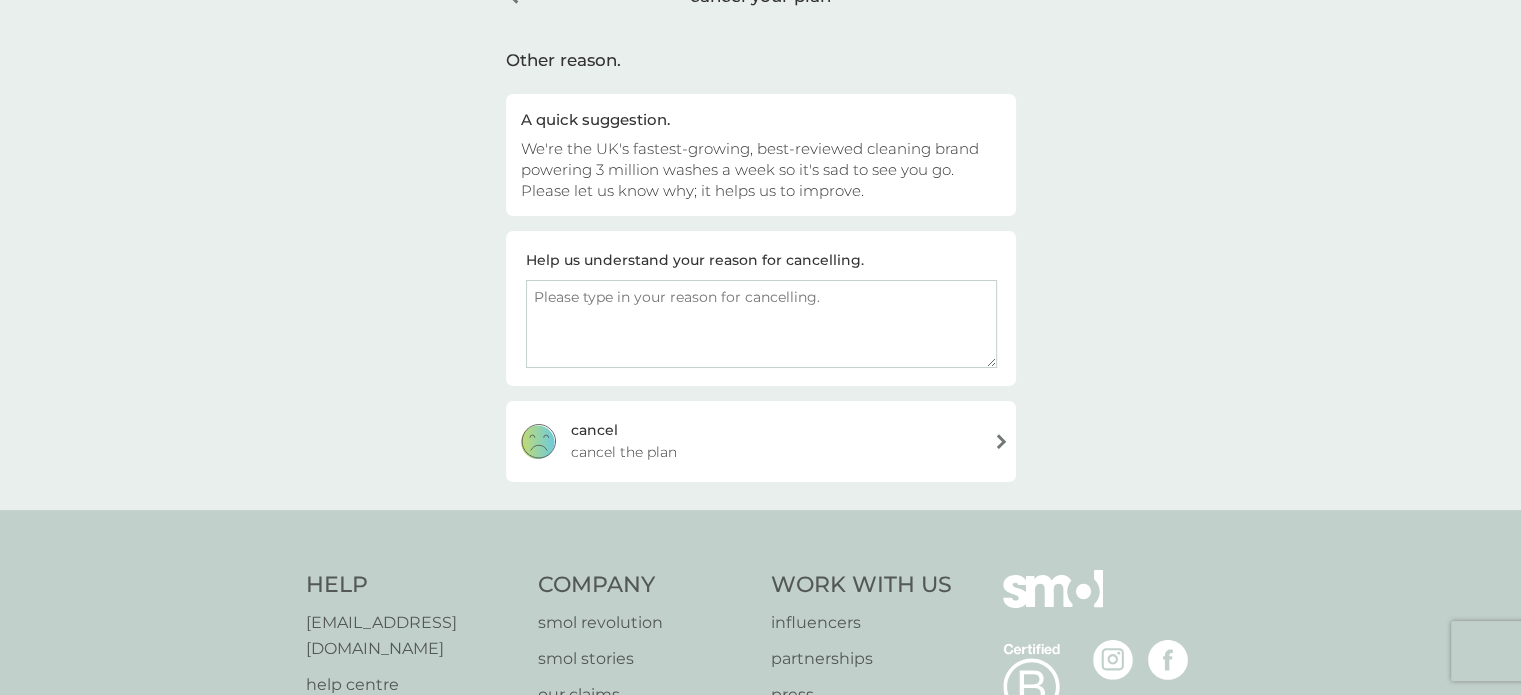click on "cancel cancel the plan" at bounding box center (761, 441) 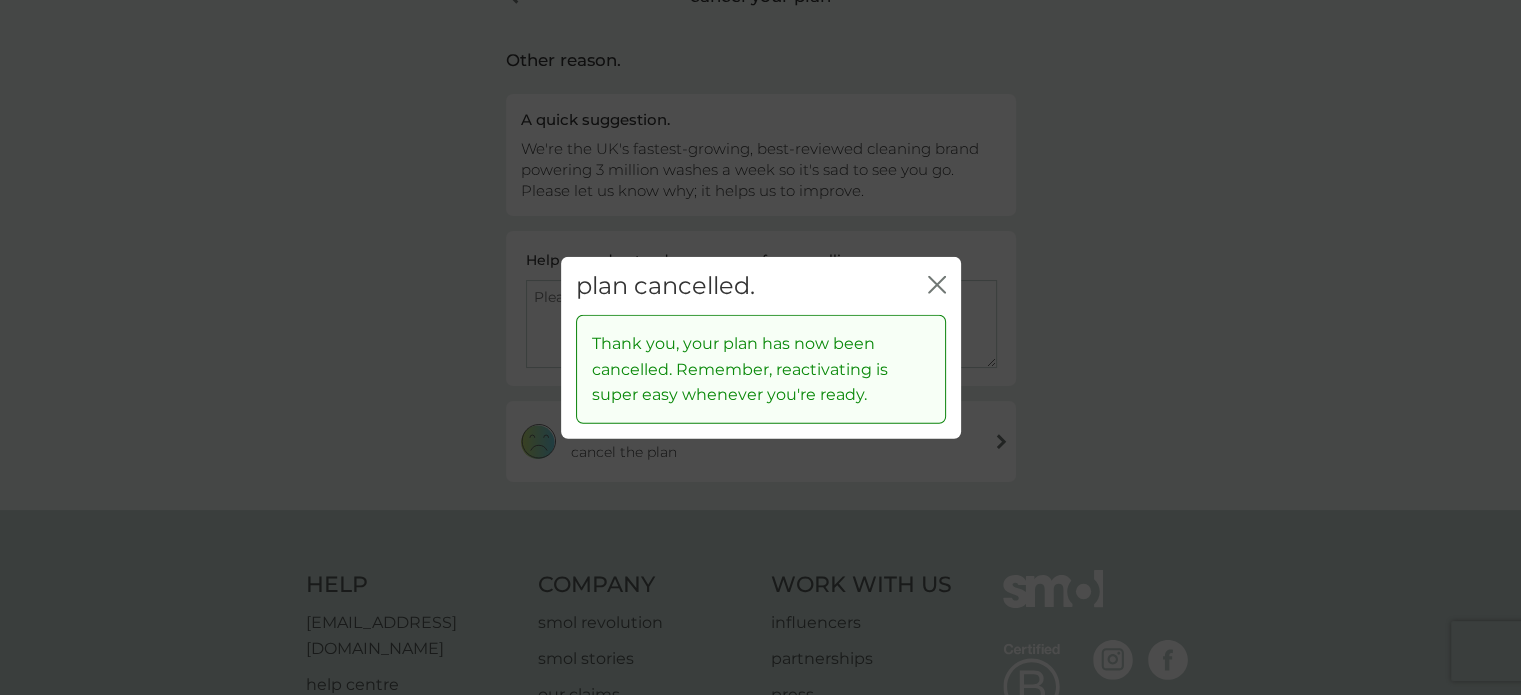 click on "plan cancelled. close" at bounding box center [761, 285] 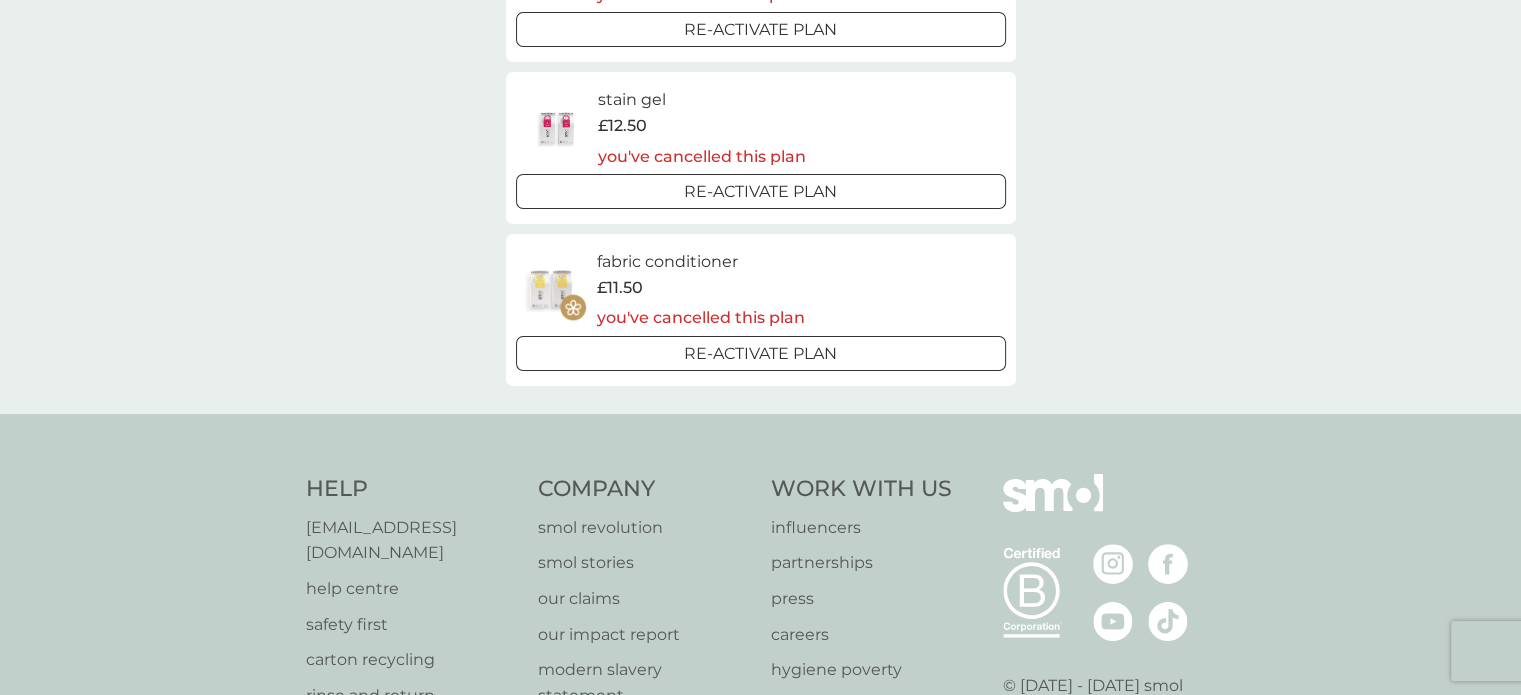 scroll, scrollTop: 1452, scrollLeft: 0, axis: vertical 